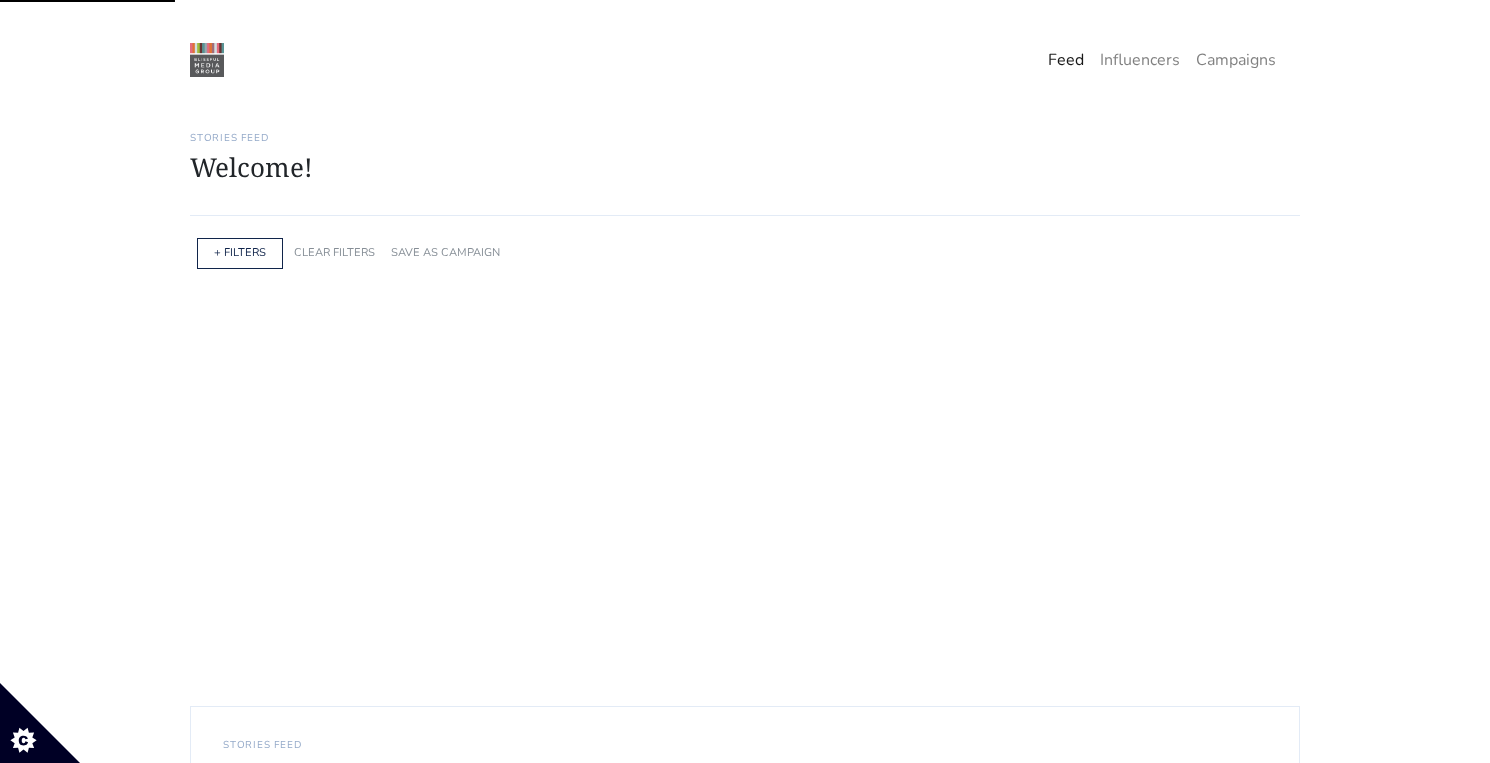 scroll, scrollTop: 0, scrollLeft: 0, axis: both 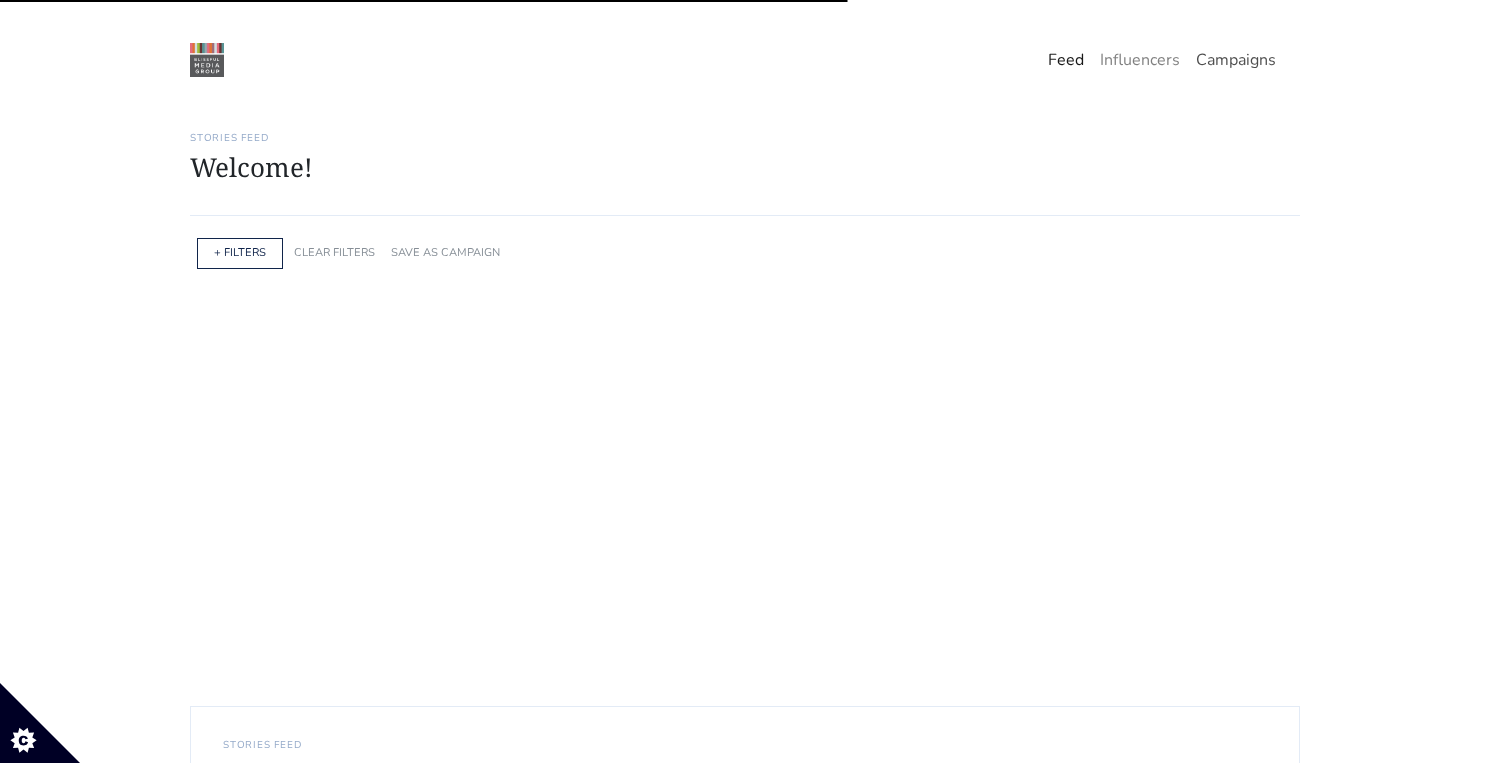 click on "Campaigns" at bounding box center [1236, 60] 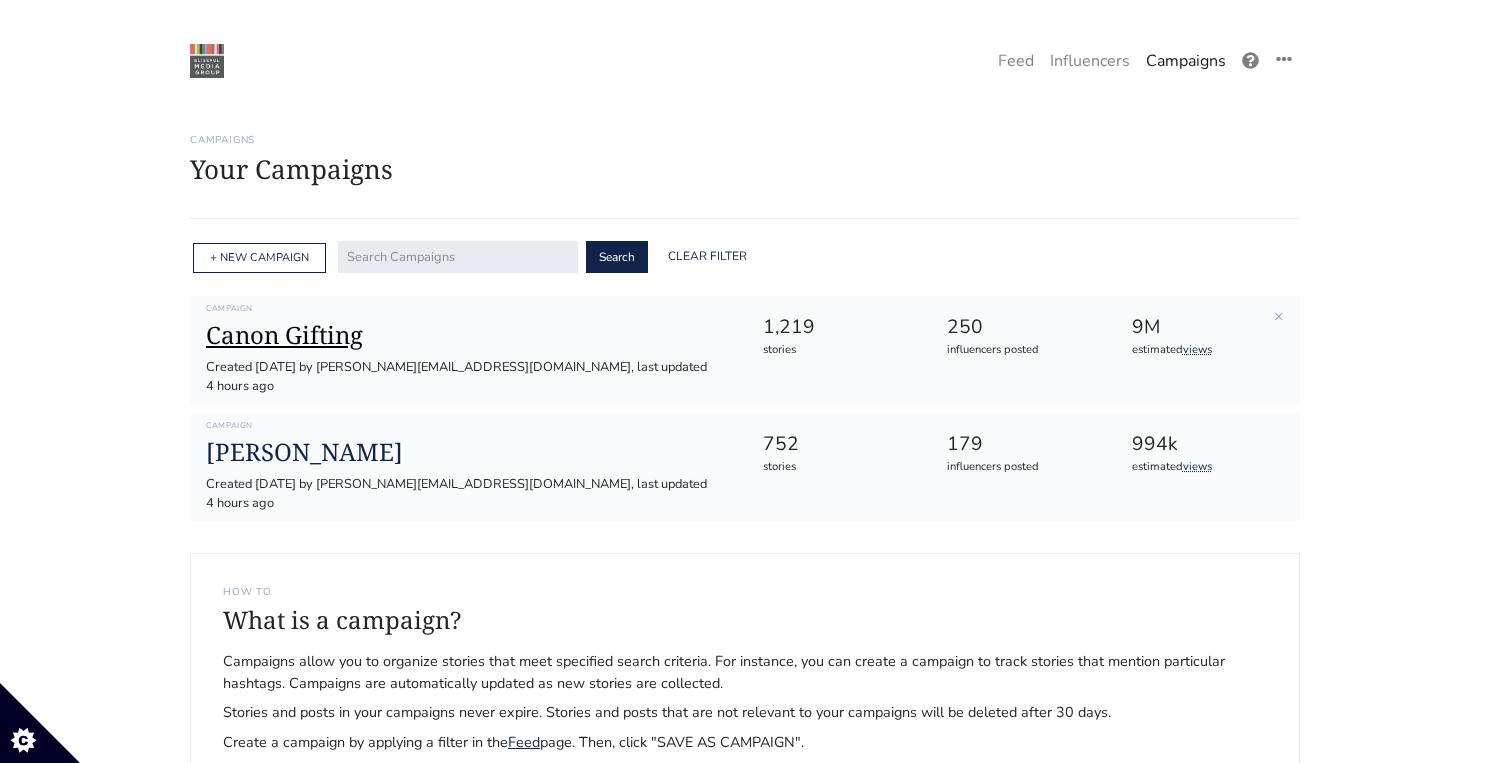 click on "Canon Gifting" at bounding box center (468, 335) 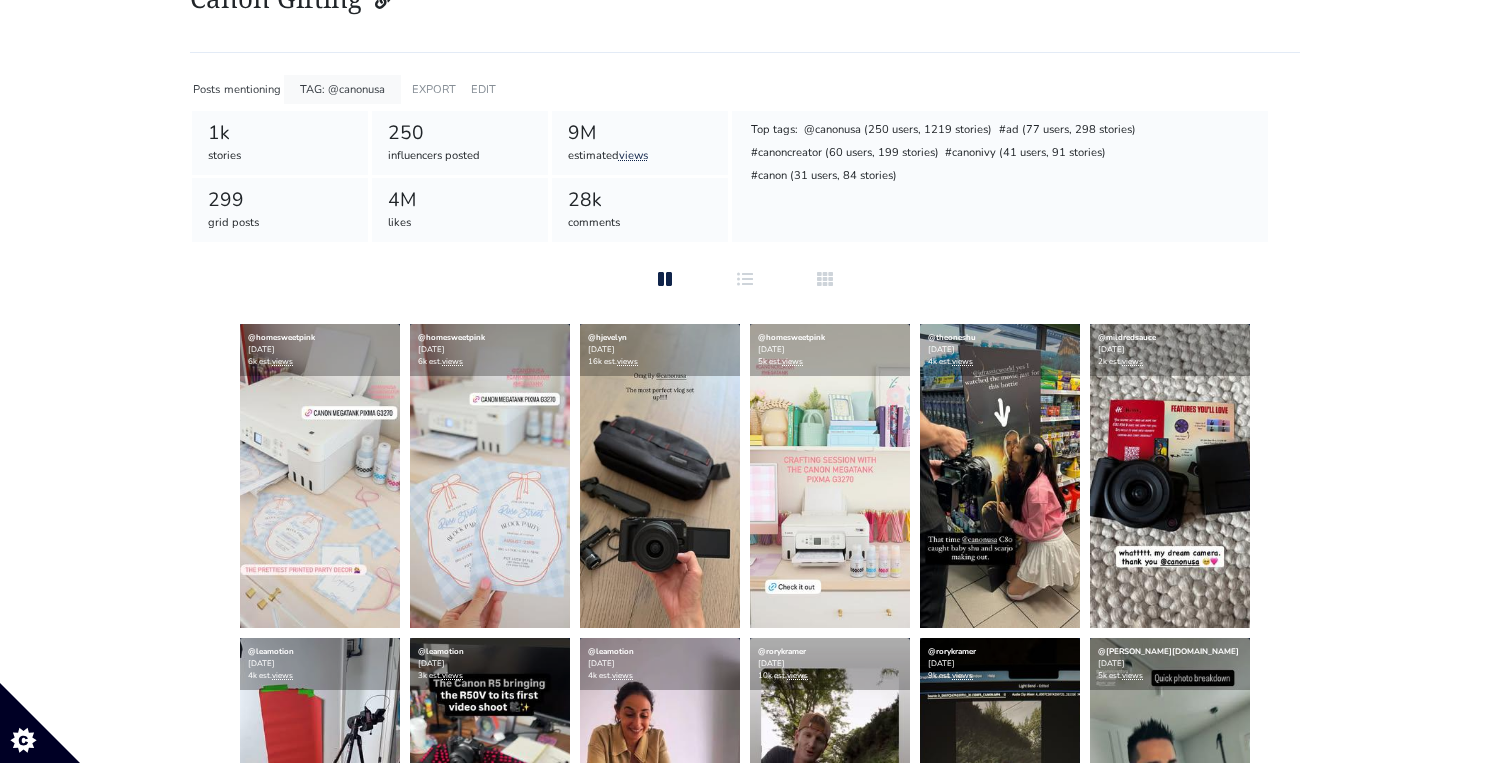scroll, scrollTop: 182, scrollLeft: 0, axis: vertical 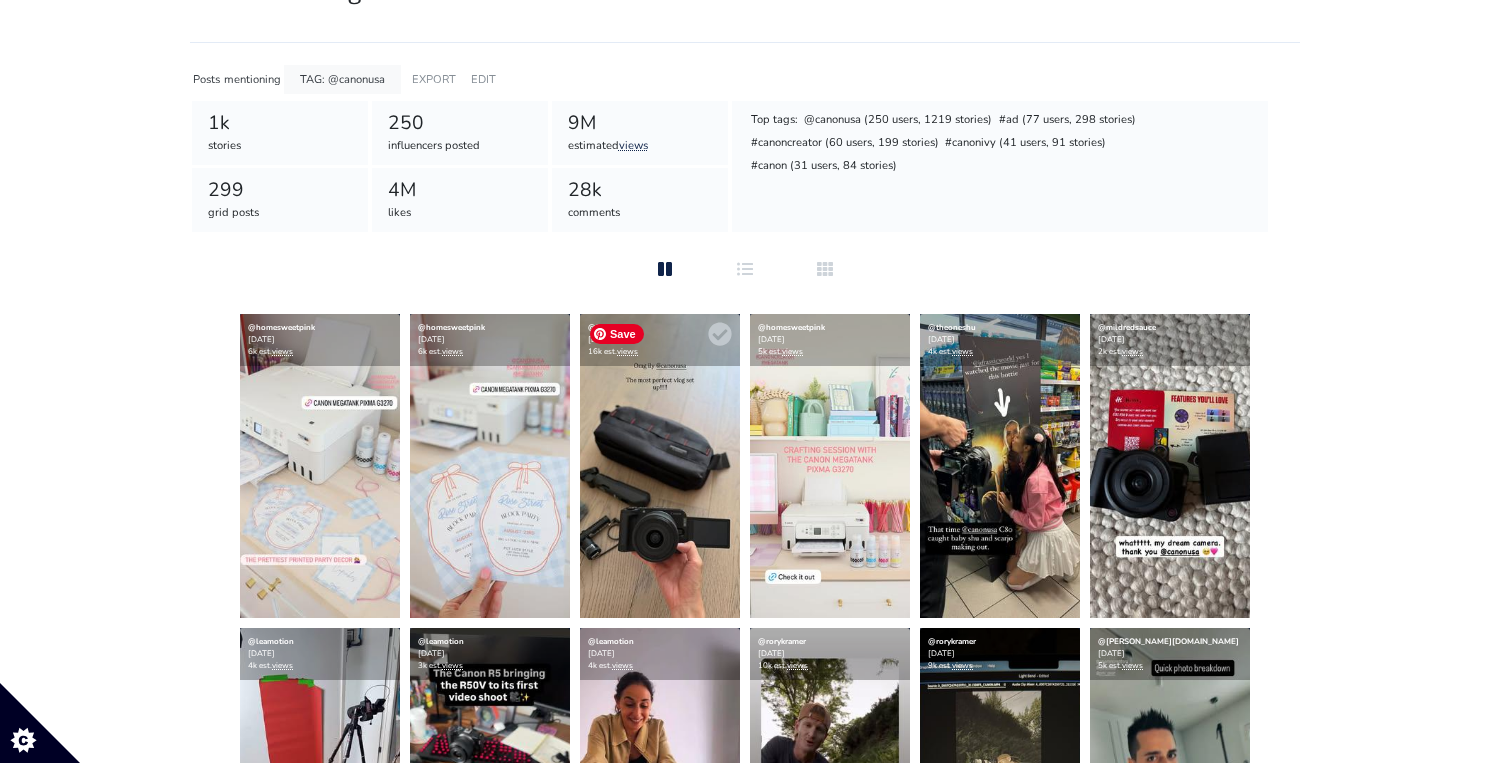 click at bounding box center (660, 466) 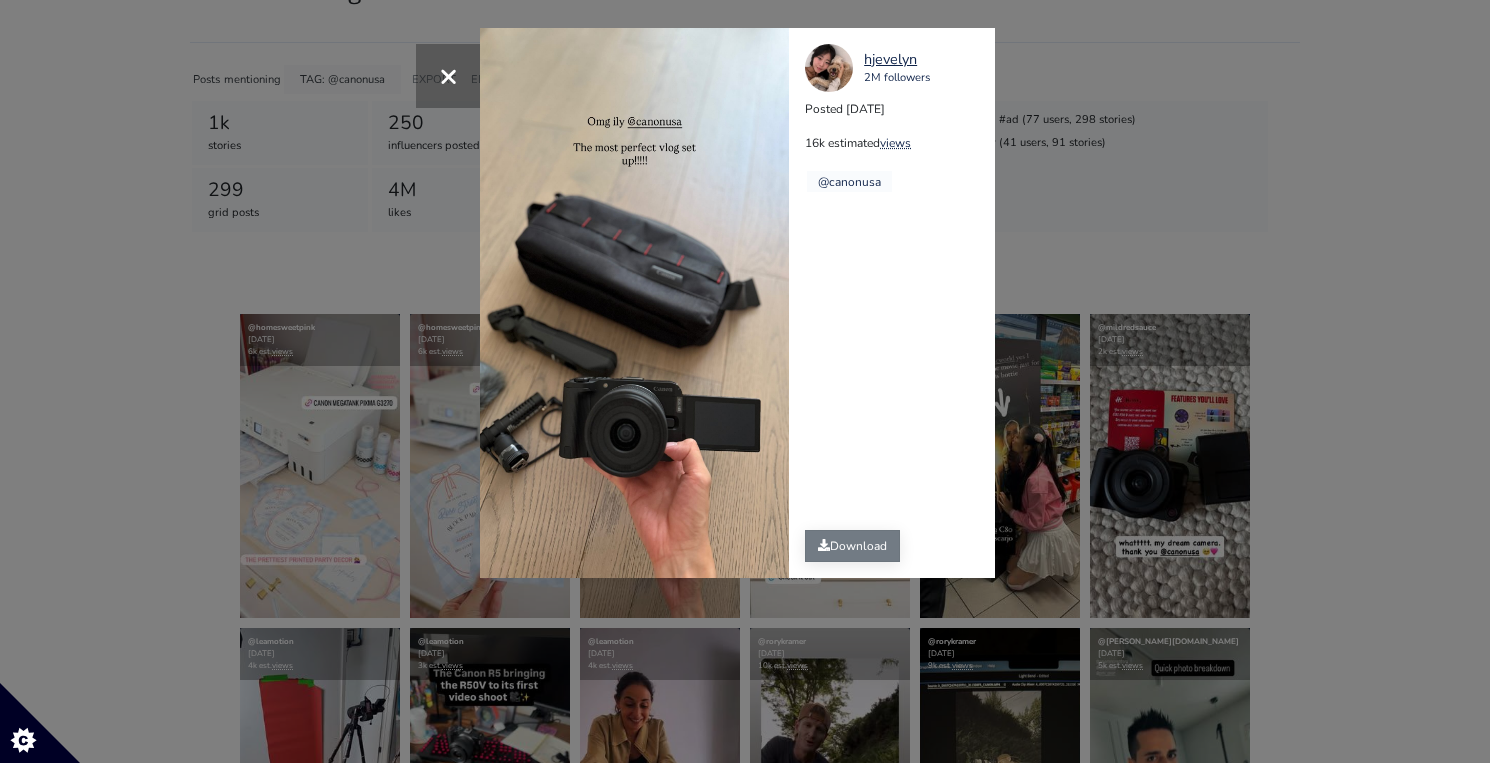 click on "Download" at bounding box center [852, 546] 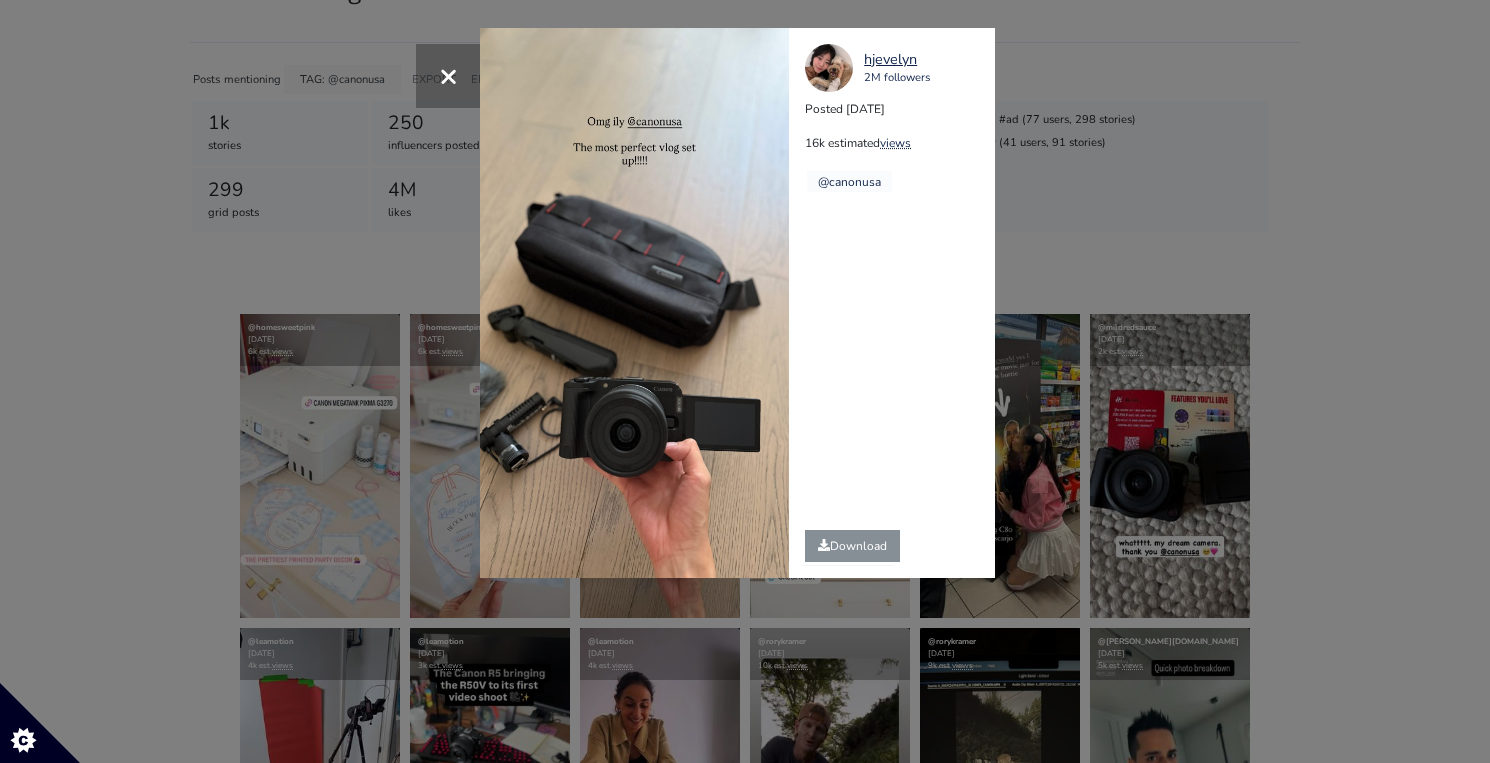 click on "×
[GEOGRAPHIC_DATA]
2M followers
Posted [DATE]
16k
estimated
views
@canonusa" at bounding box center (745, 381) 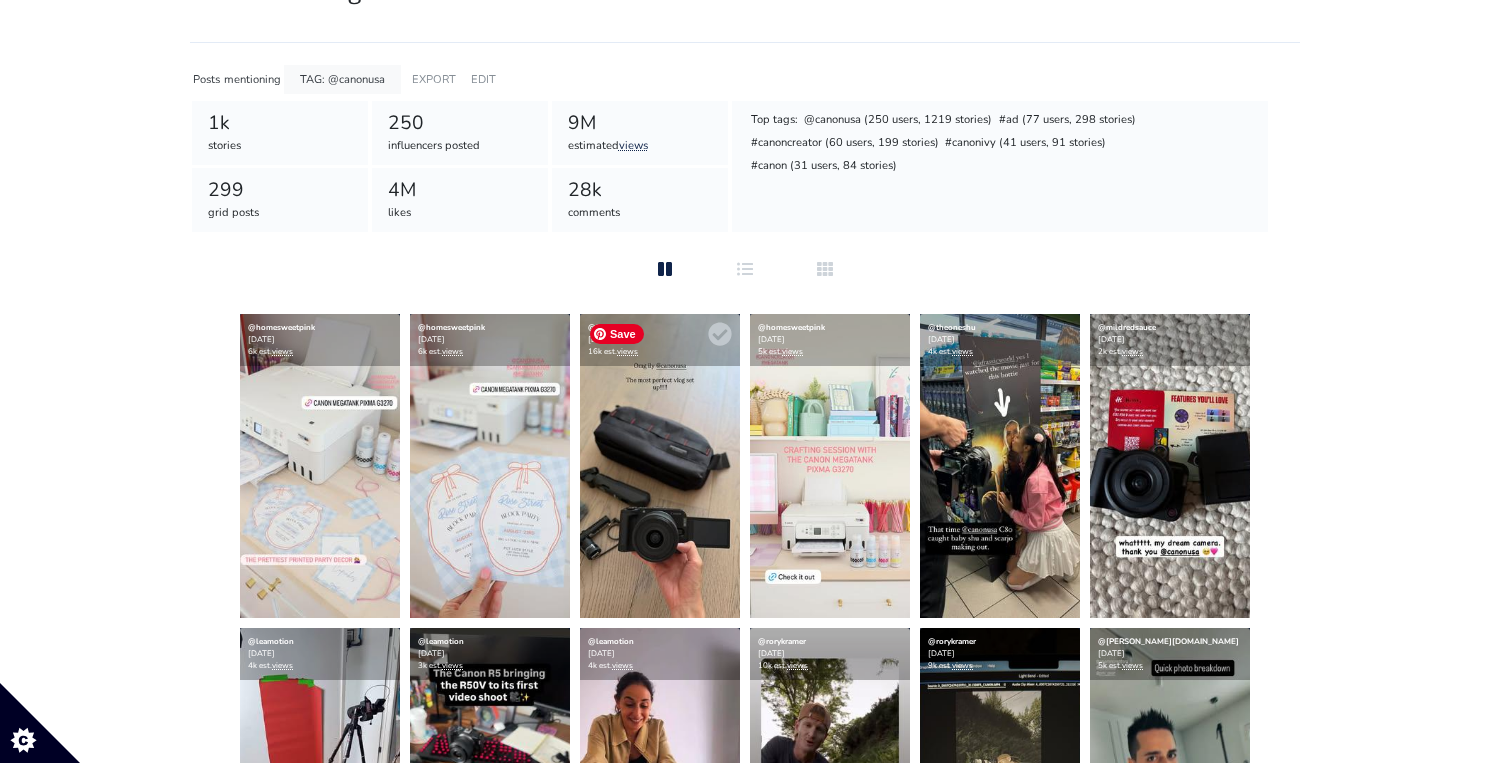 click at bounding box center [660, 466] 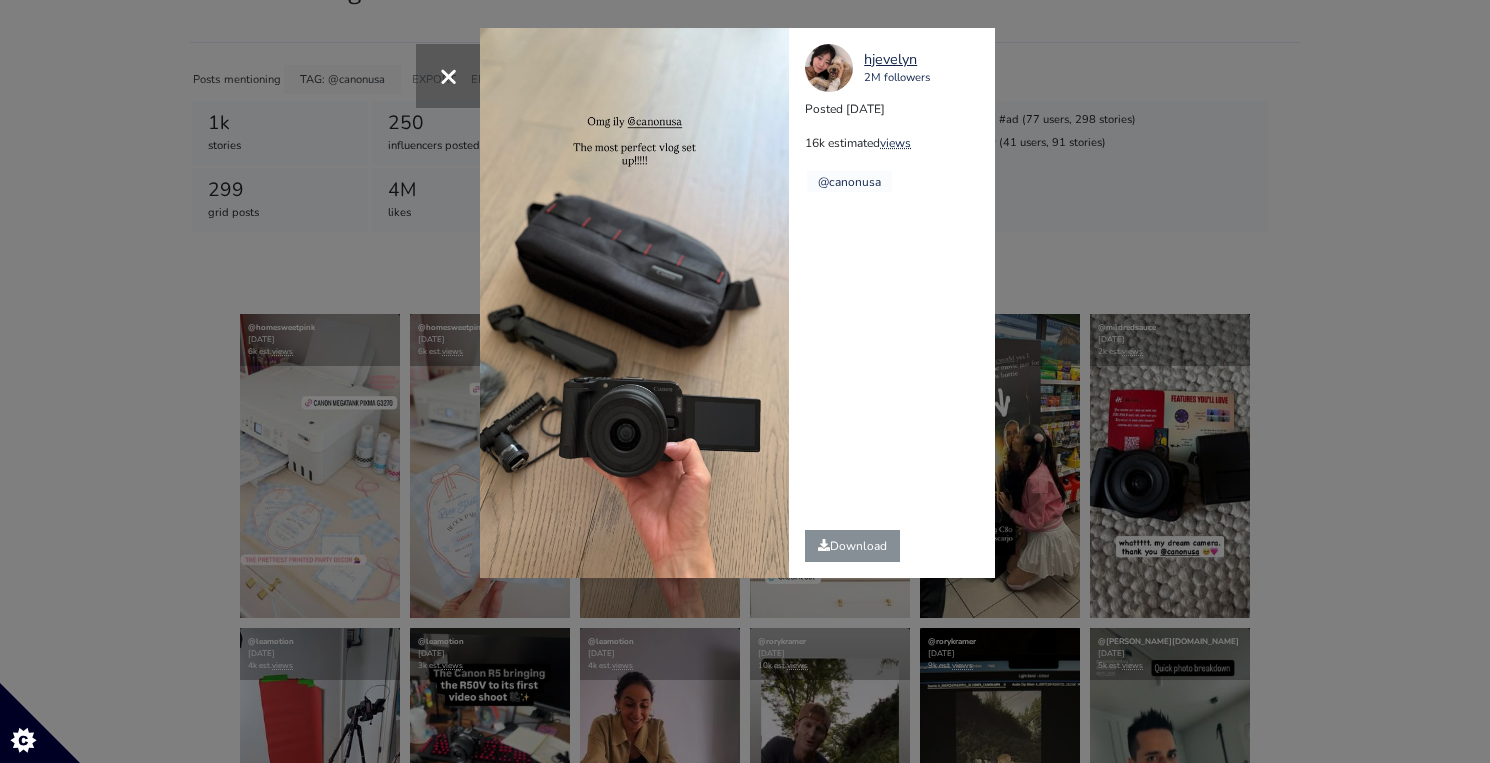 click on "×
[GEOGRAPHIC_DATA]
2M followers
Posted [DATE]
16k
estimated
views
@canonusa" at bounding box center [745, 381] 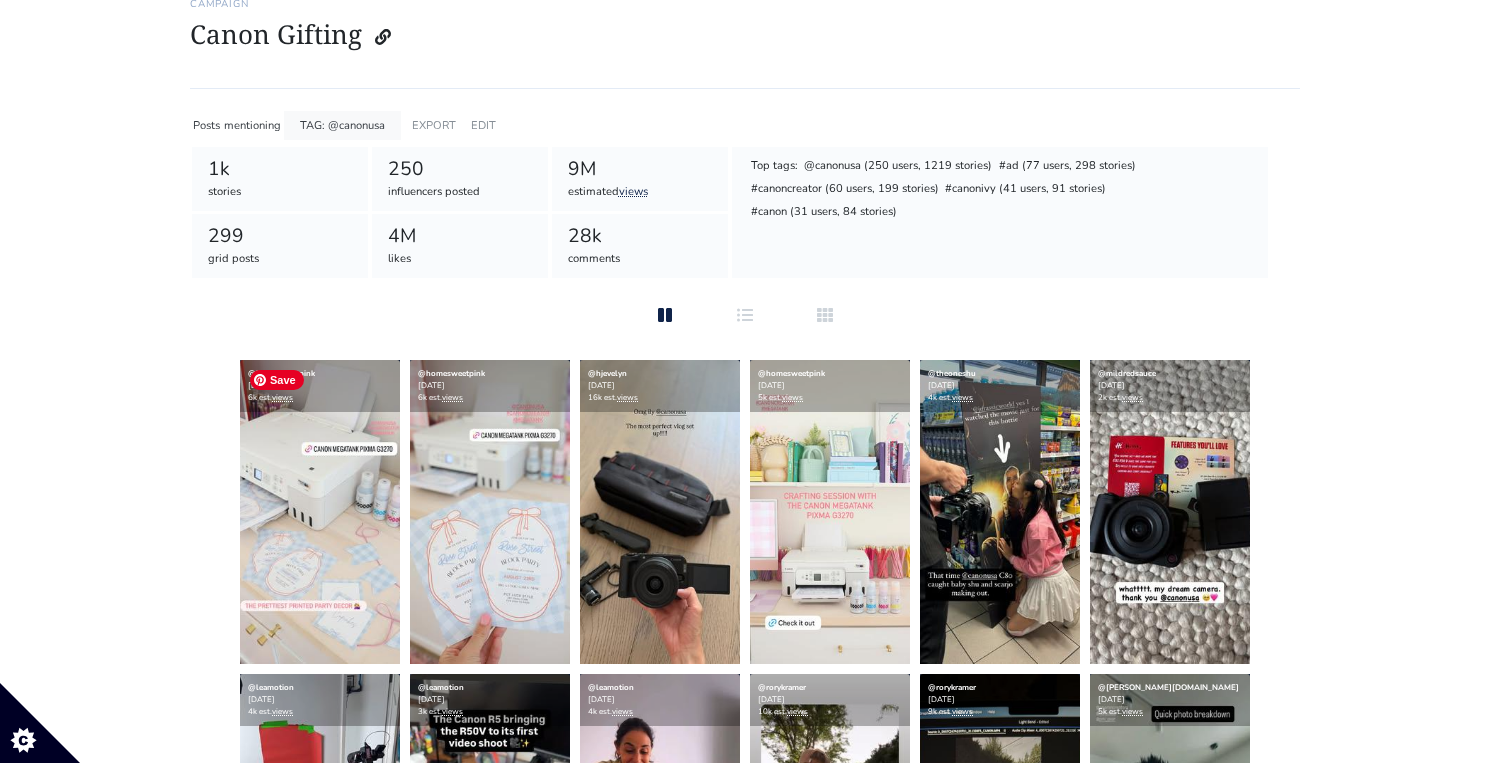 scroll, scrollTop: 0, scrollLeft: 0, axis: both 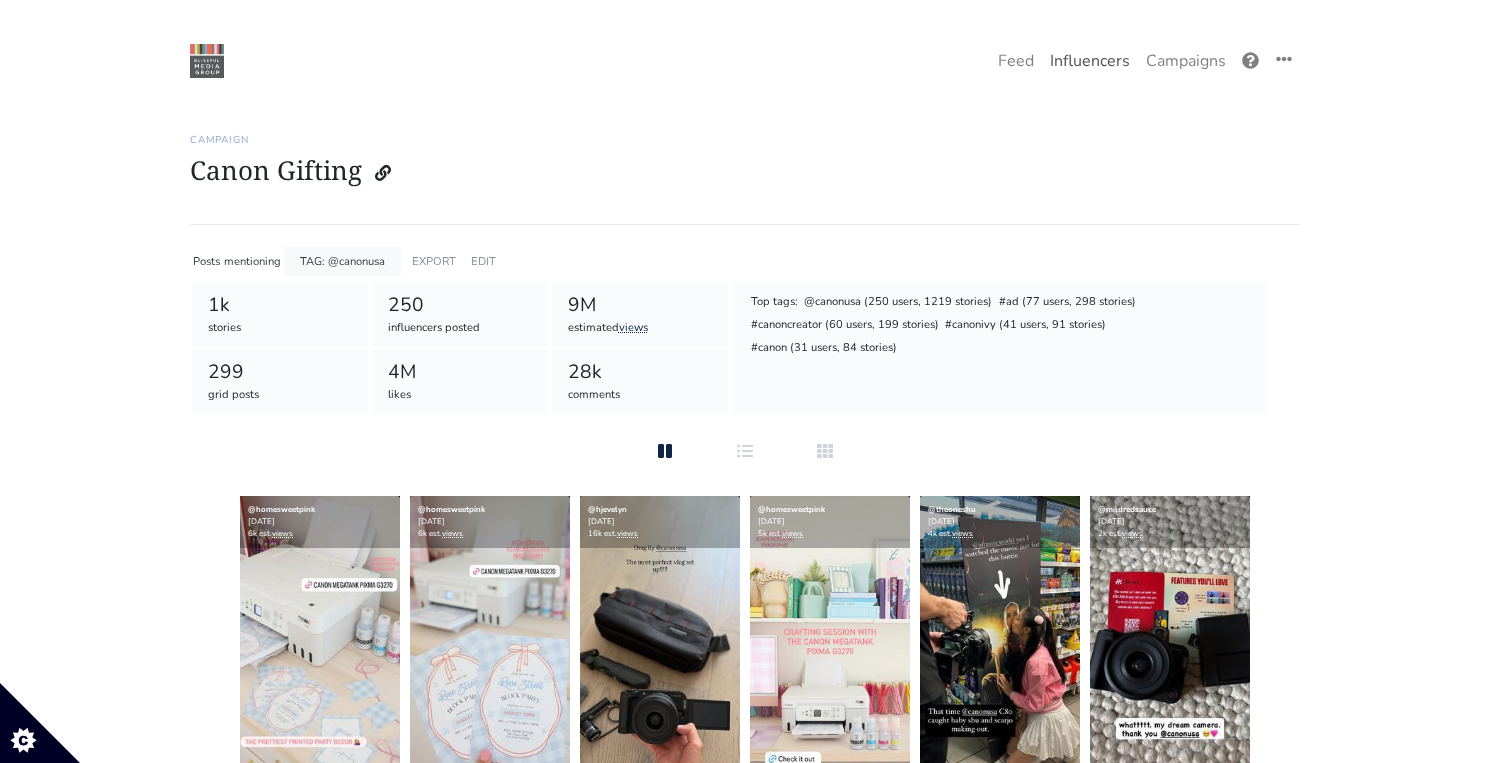 click on "Influencers" at bounding box center (1090, 61) 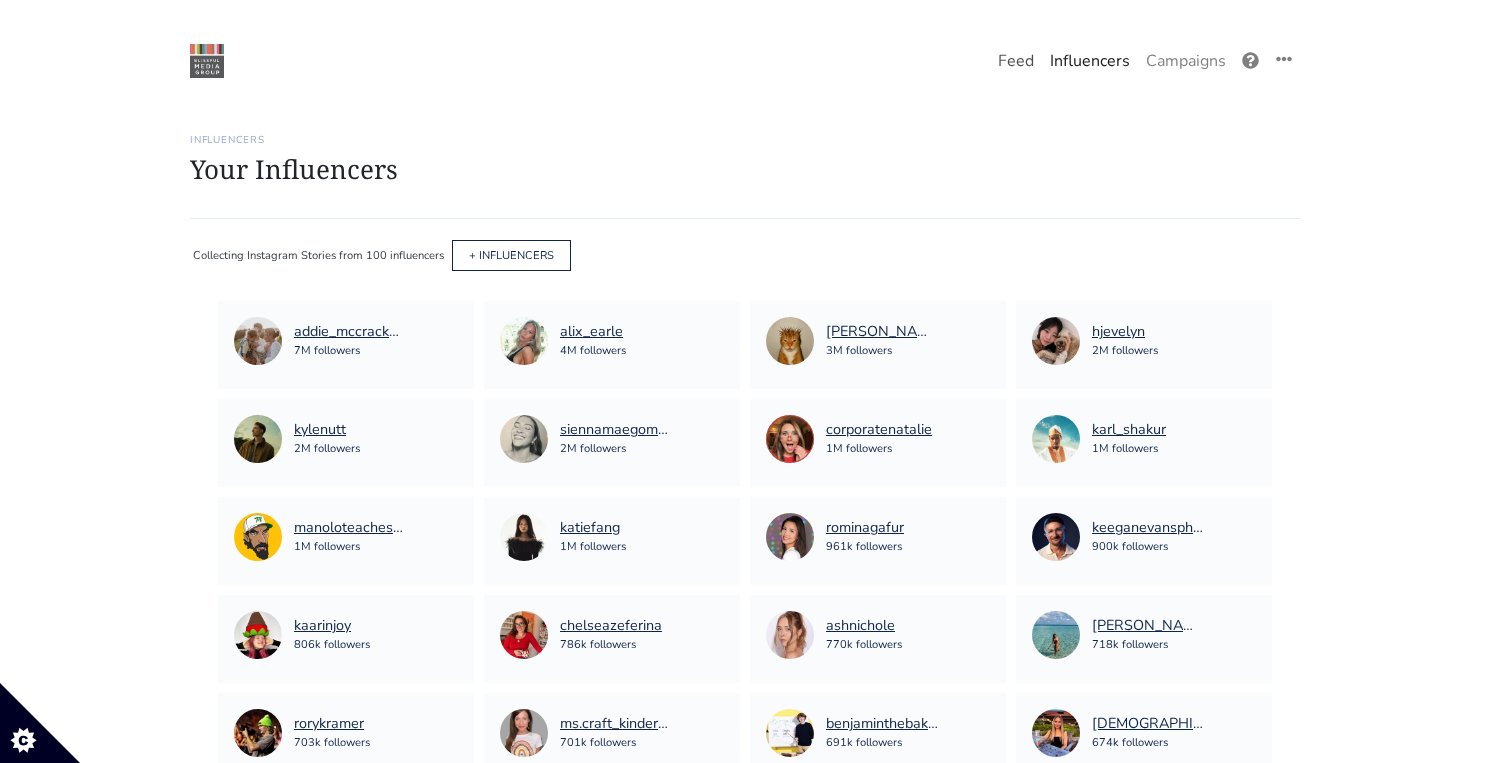 click on "Feed" at bounding box center [1016, 61] 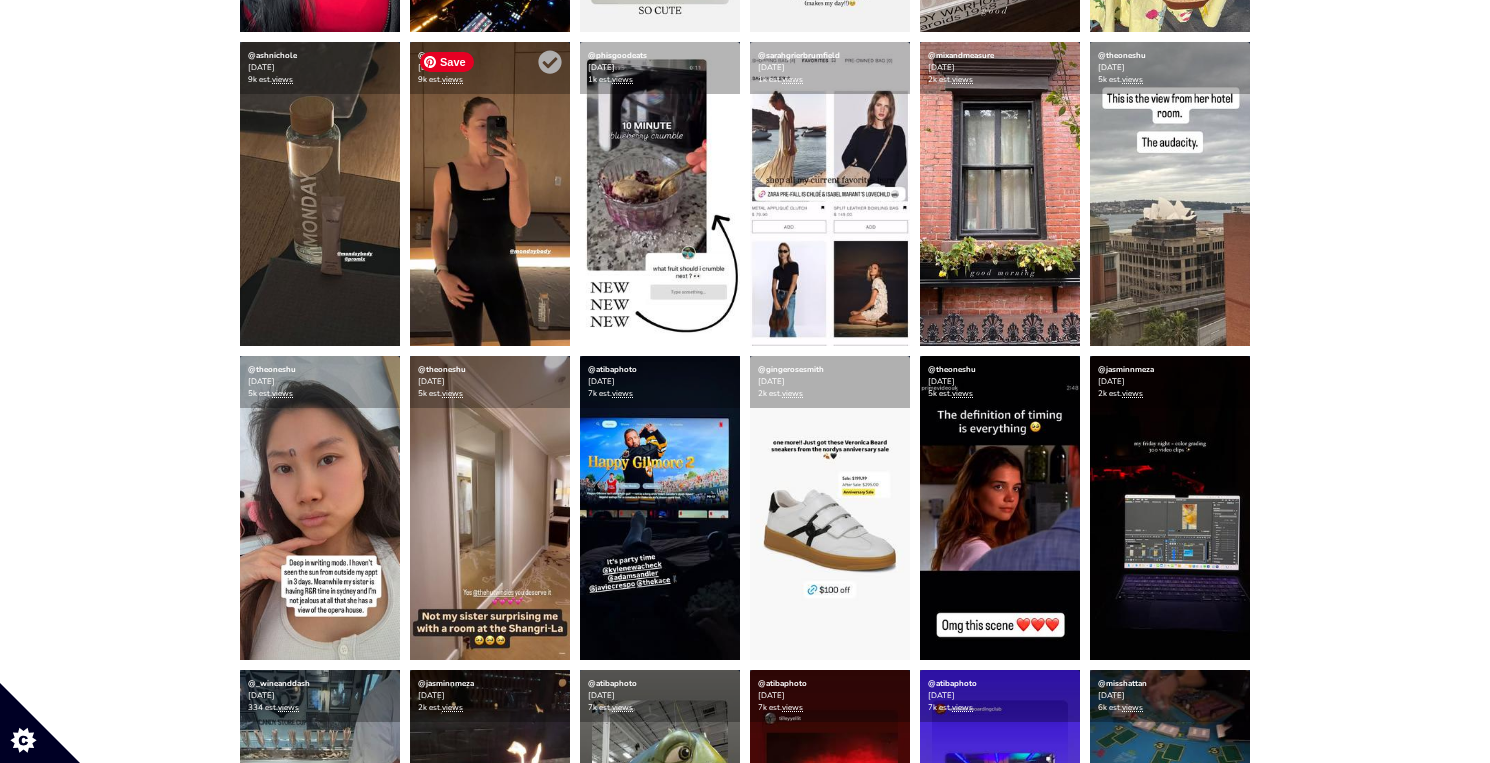 scroll, scrollTop: 649, scrollLeft: 0, axis: vertical 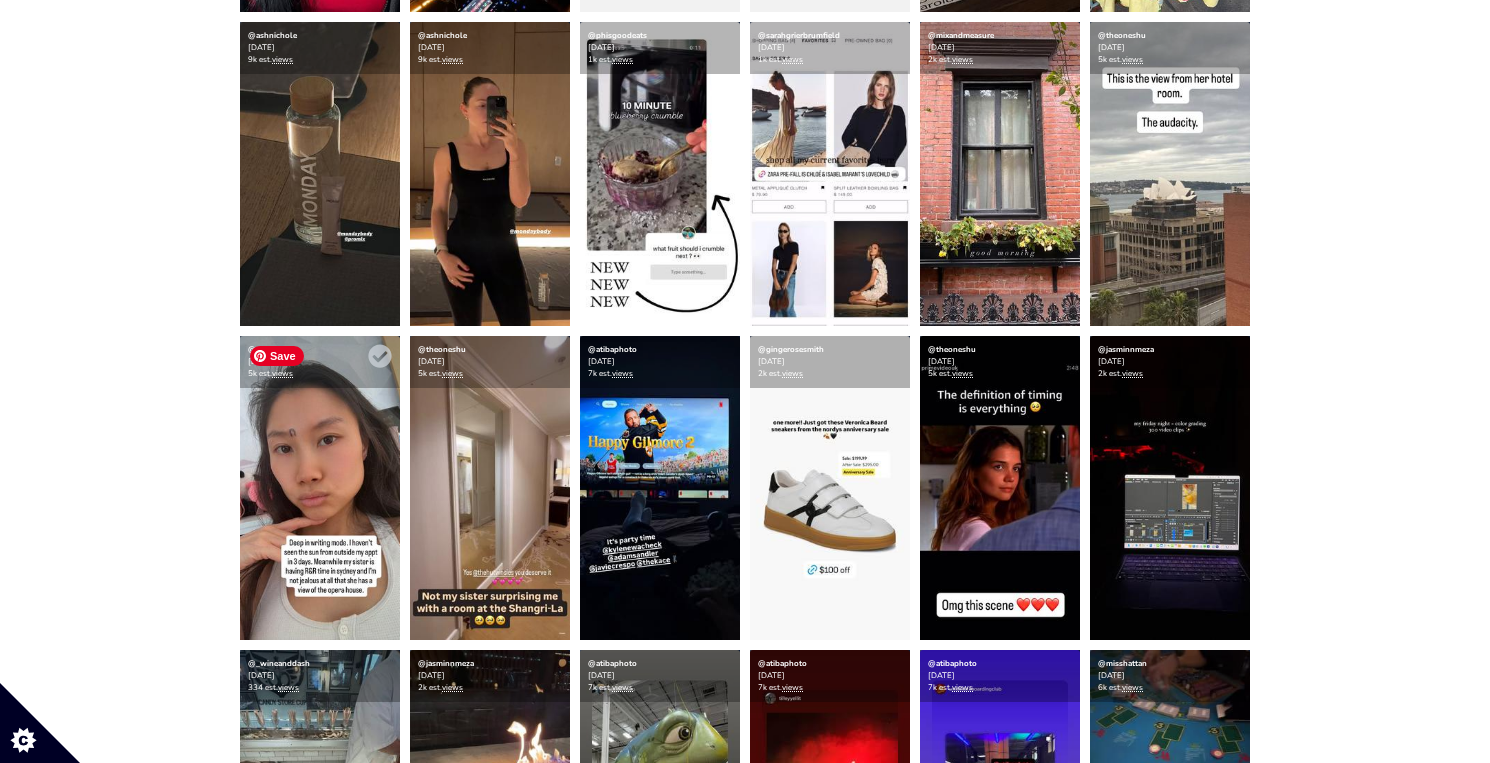 click at bounding box center [320, 488] 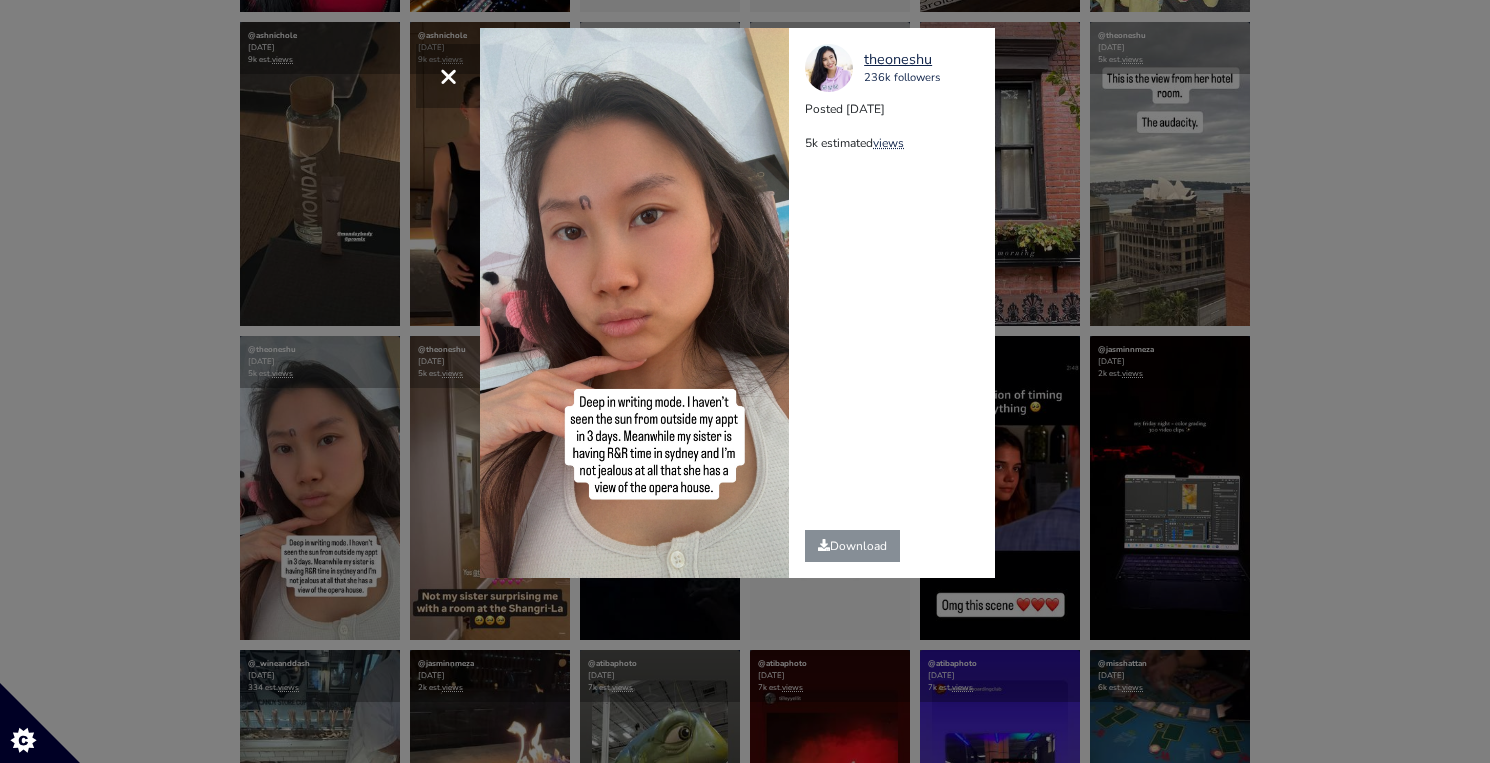 click on "×
theoneshu
236k followers
Posted 2025-07-26
5k
estimated
views" at bounding box center [745, 381] 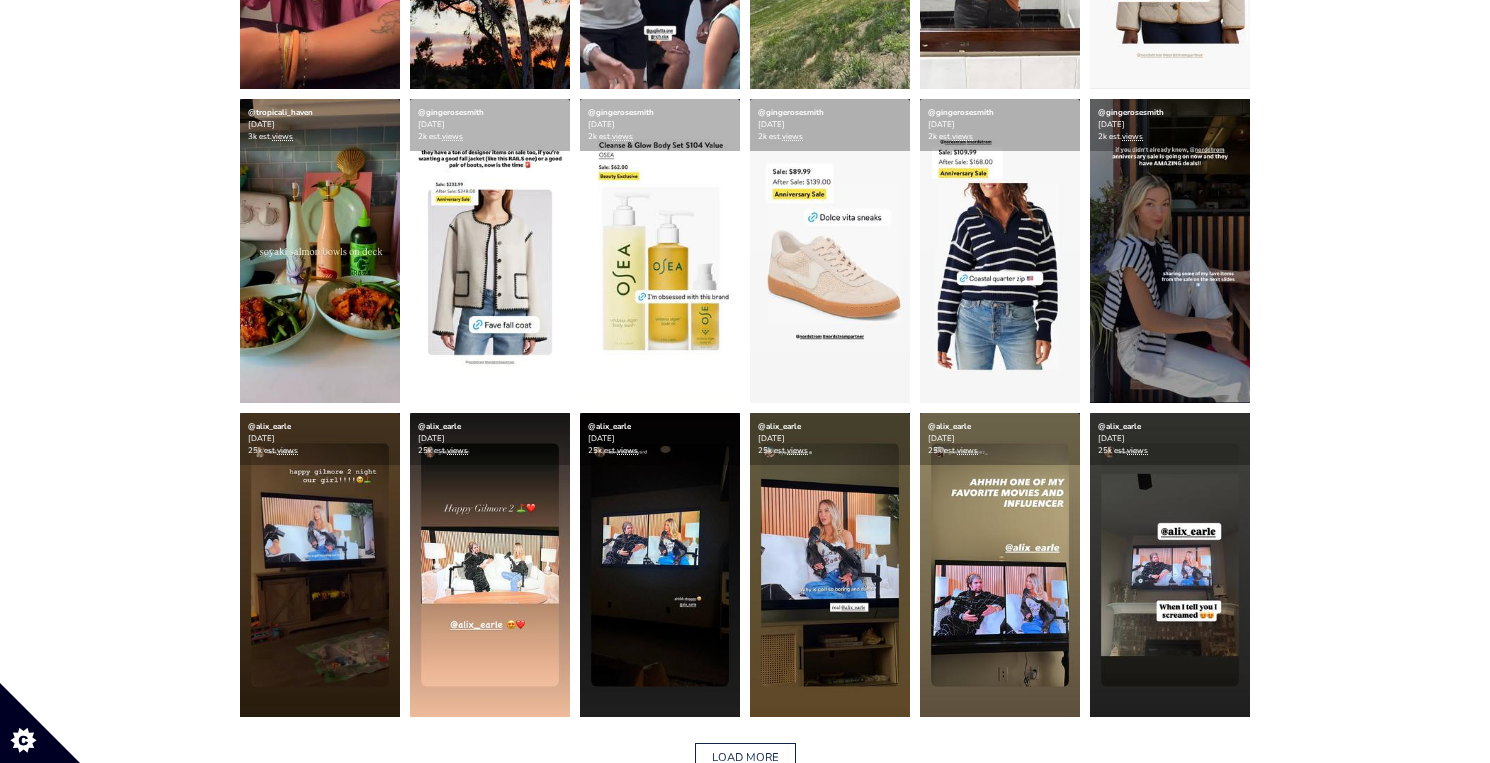 scroll, scrollTop: 2764, scrollLeft: 0, axis: vertical 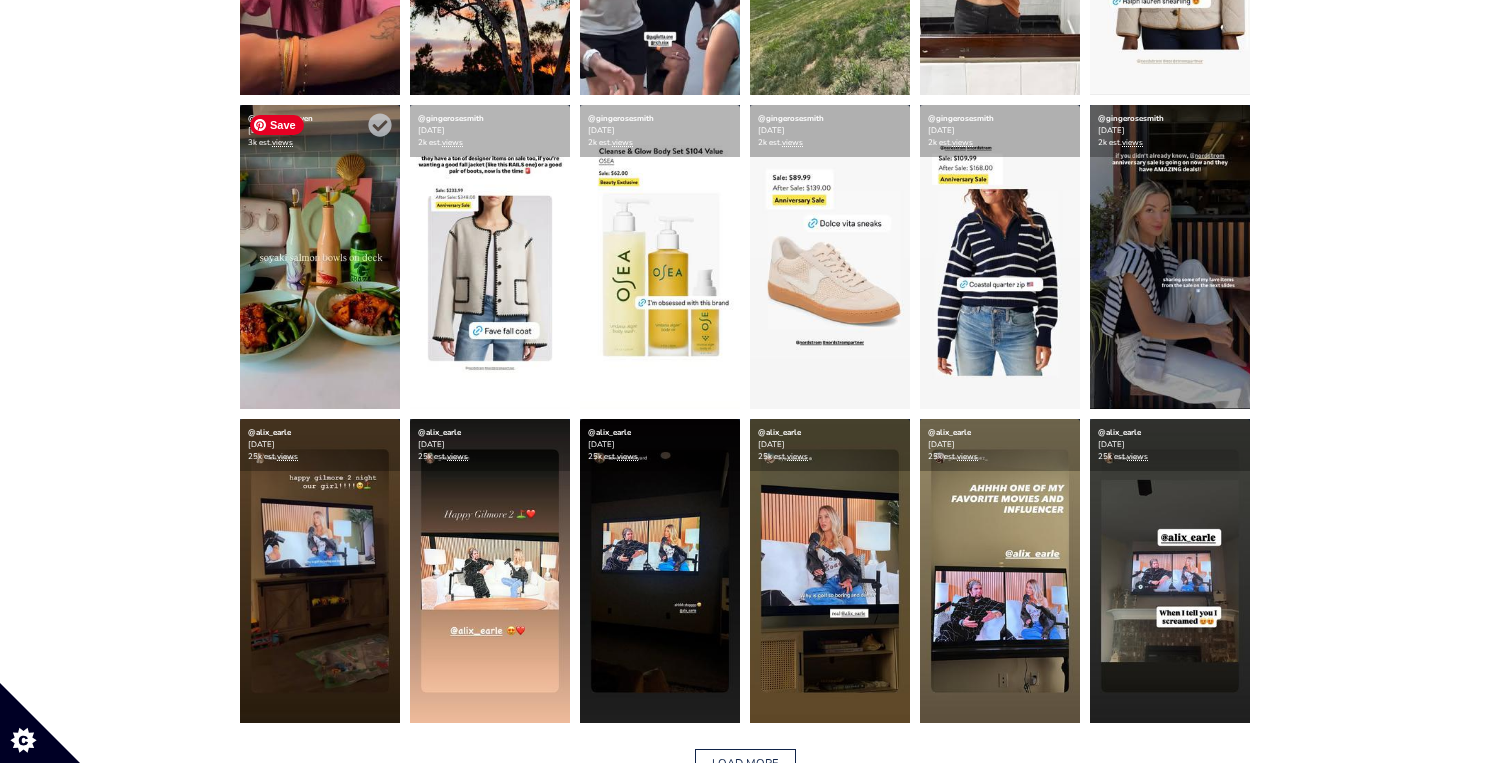 click at bounding box center [320, 257] 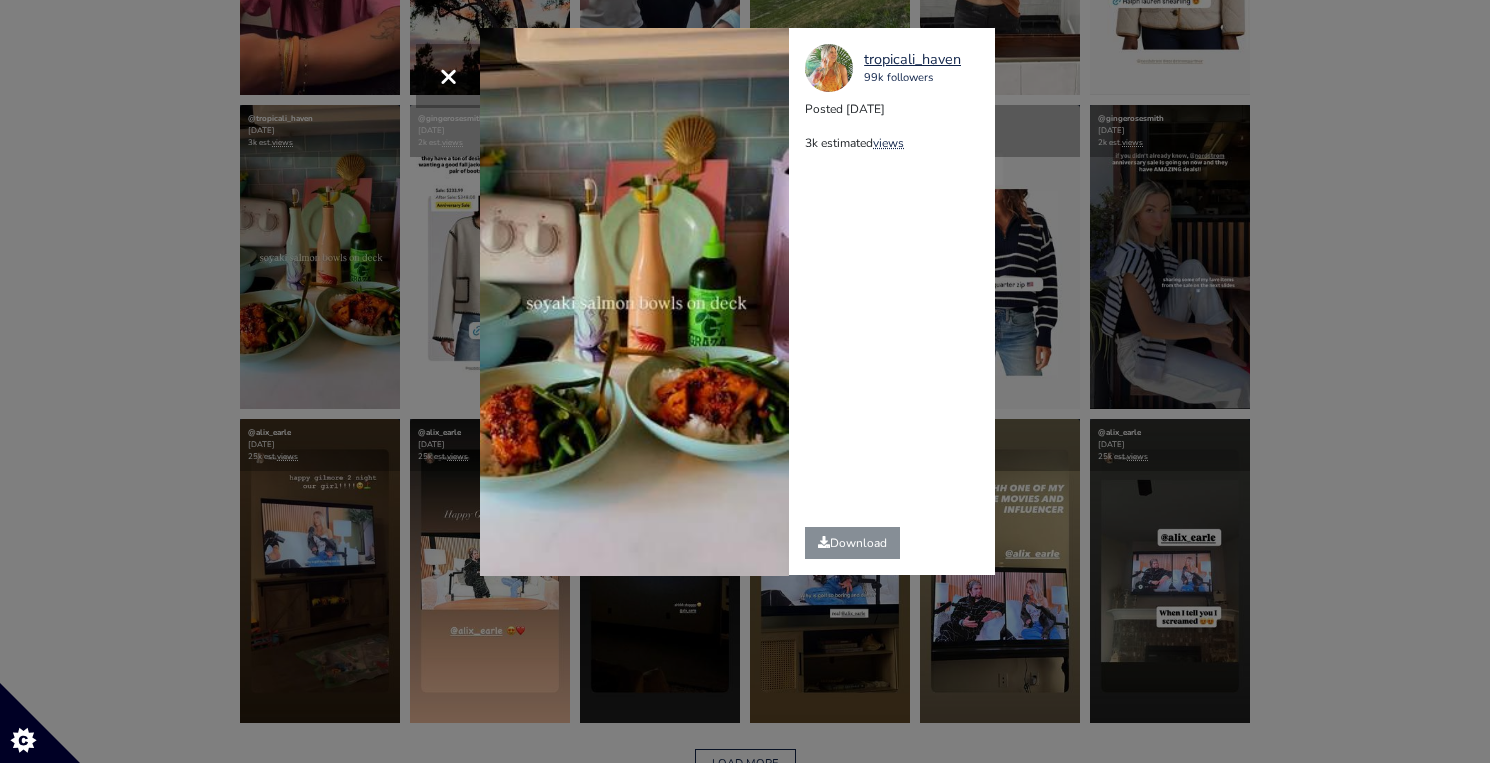 click on "×
Your browser does not support HTML5 video.
tropicali_haven
99k followers
Posted 2025-07-26
3k
estimated
views" at bounding box center [745, 381] 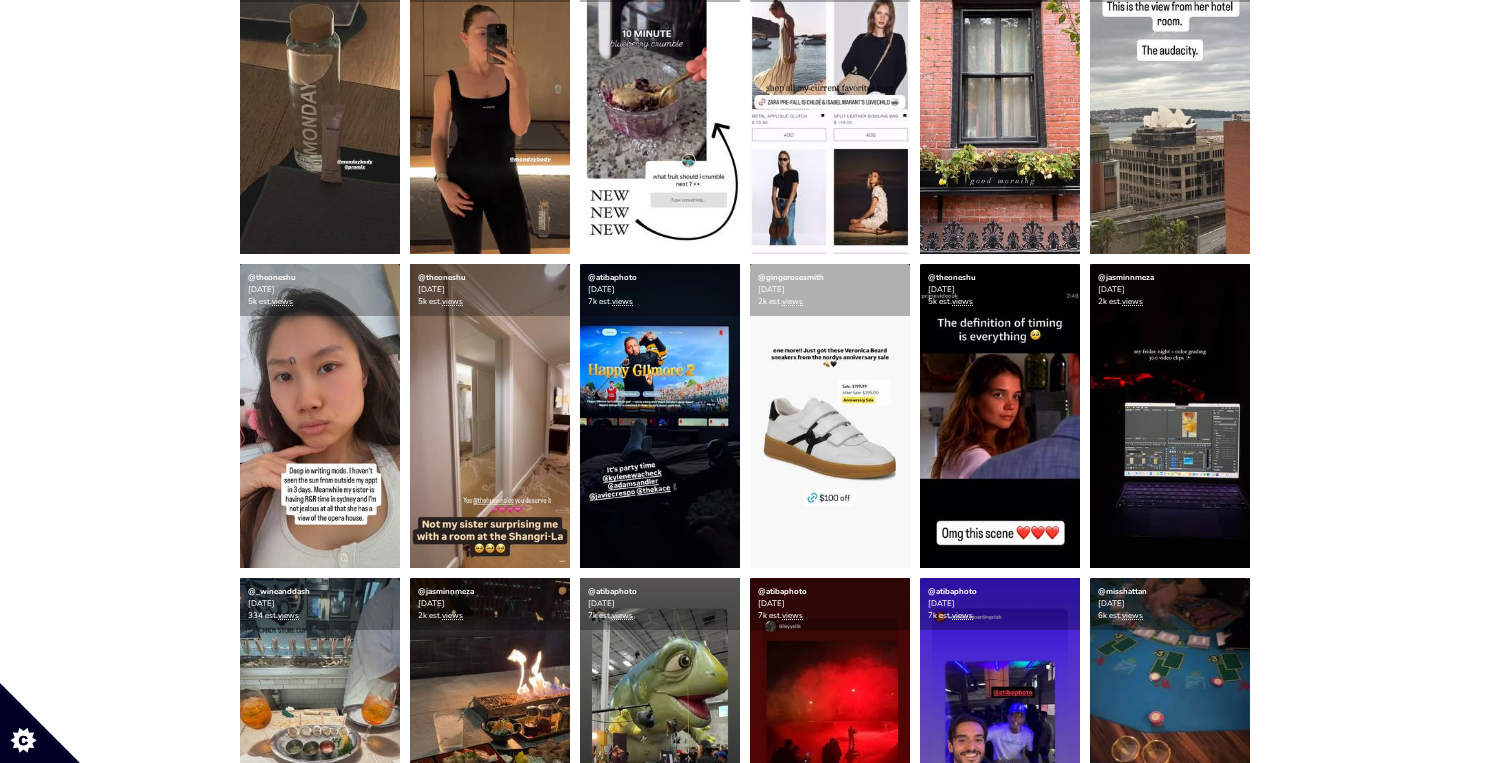 scroll, scrollTop: 0, scrollLeft: 0, axis: both 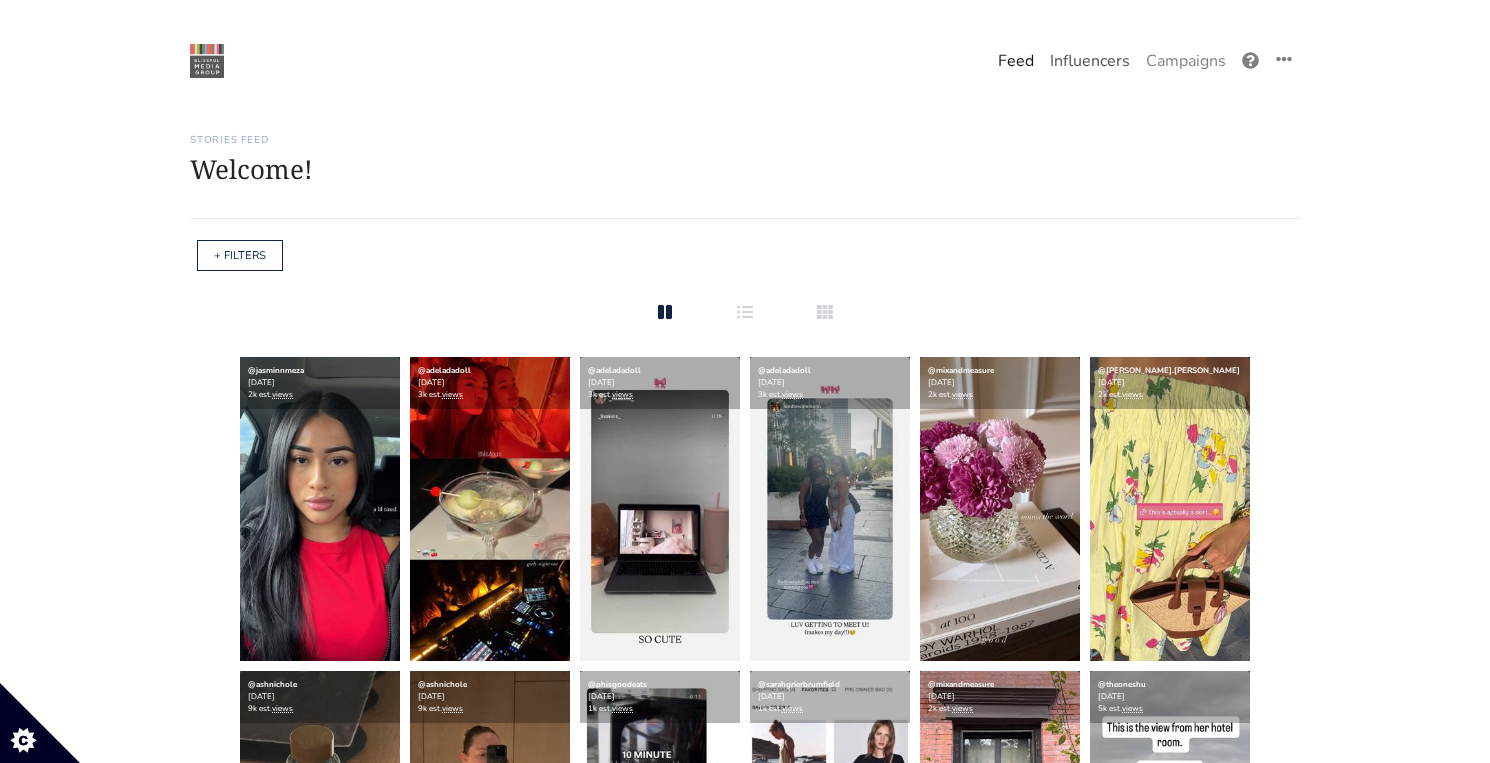 click on "Influencers" at bounding box center (1090, 61) 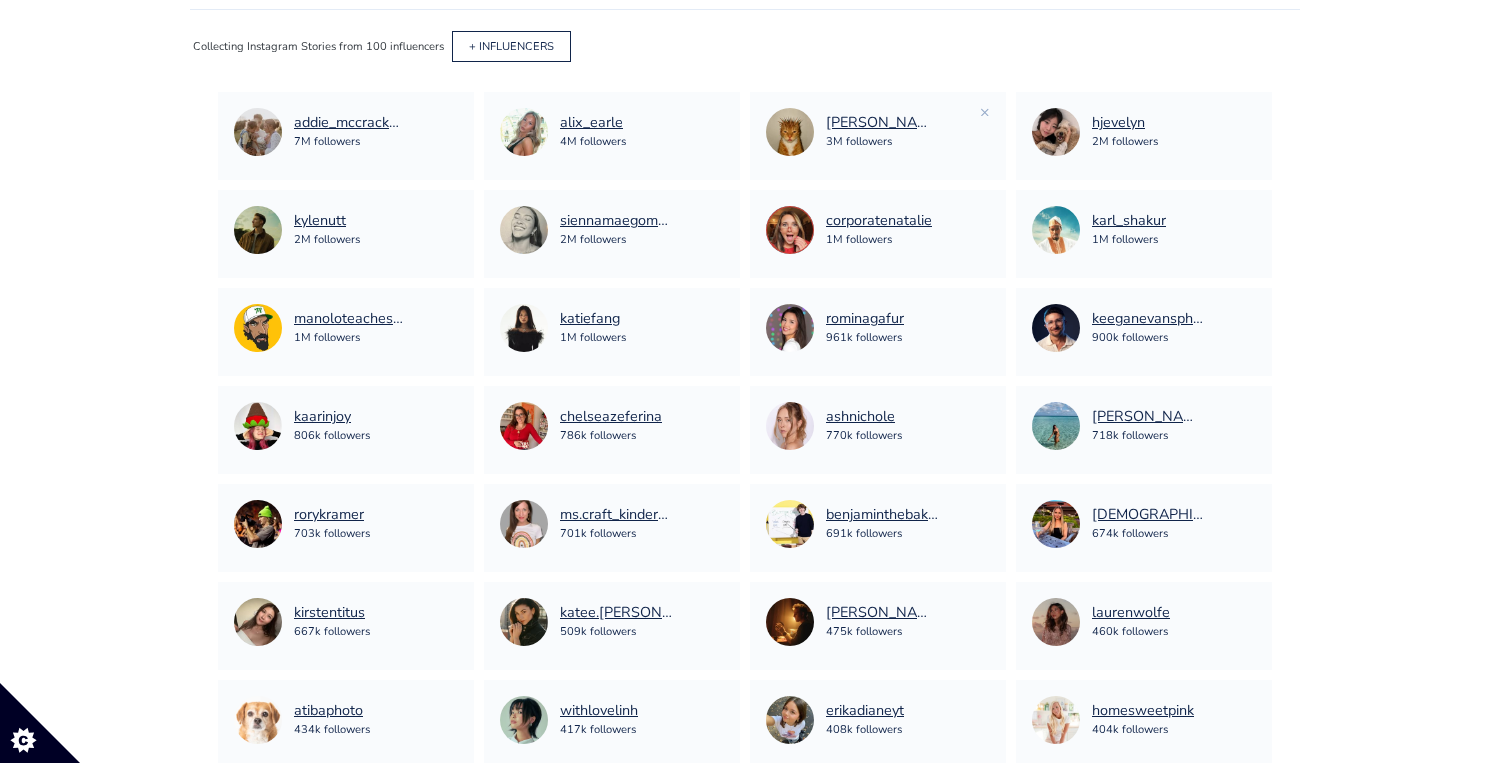 scroll, scrollTop: 0, scrollLeft: 0, axis: both 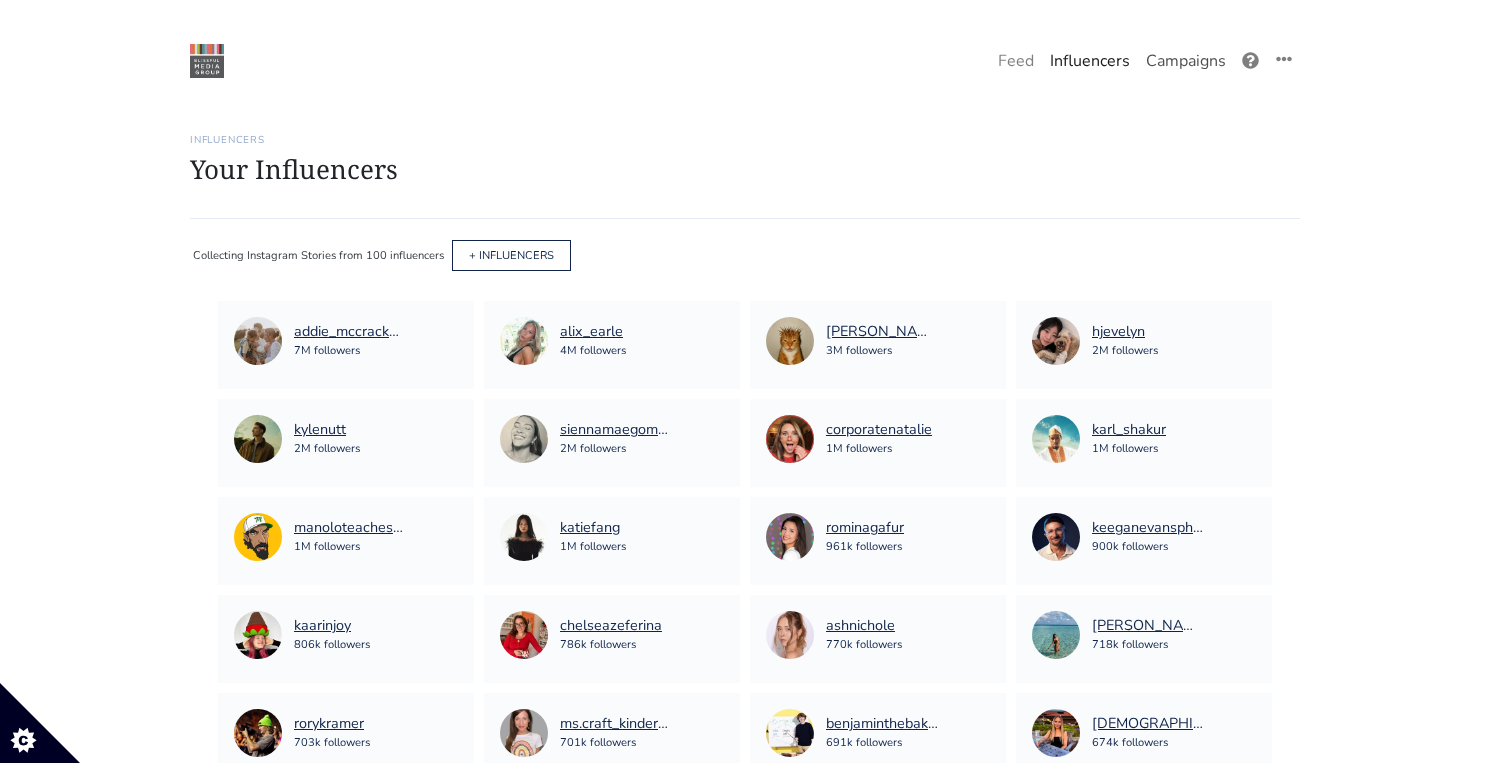 click on "Campaigns" at bounding box center [1186, 61] 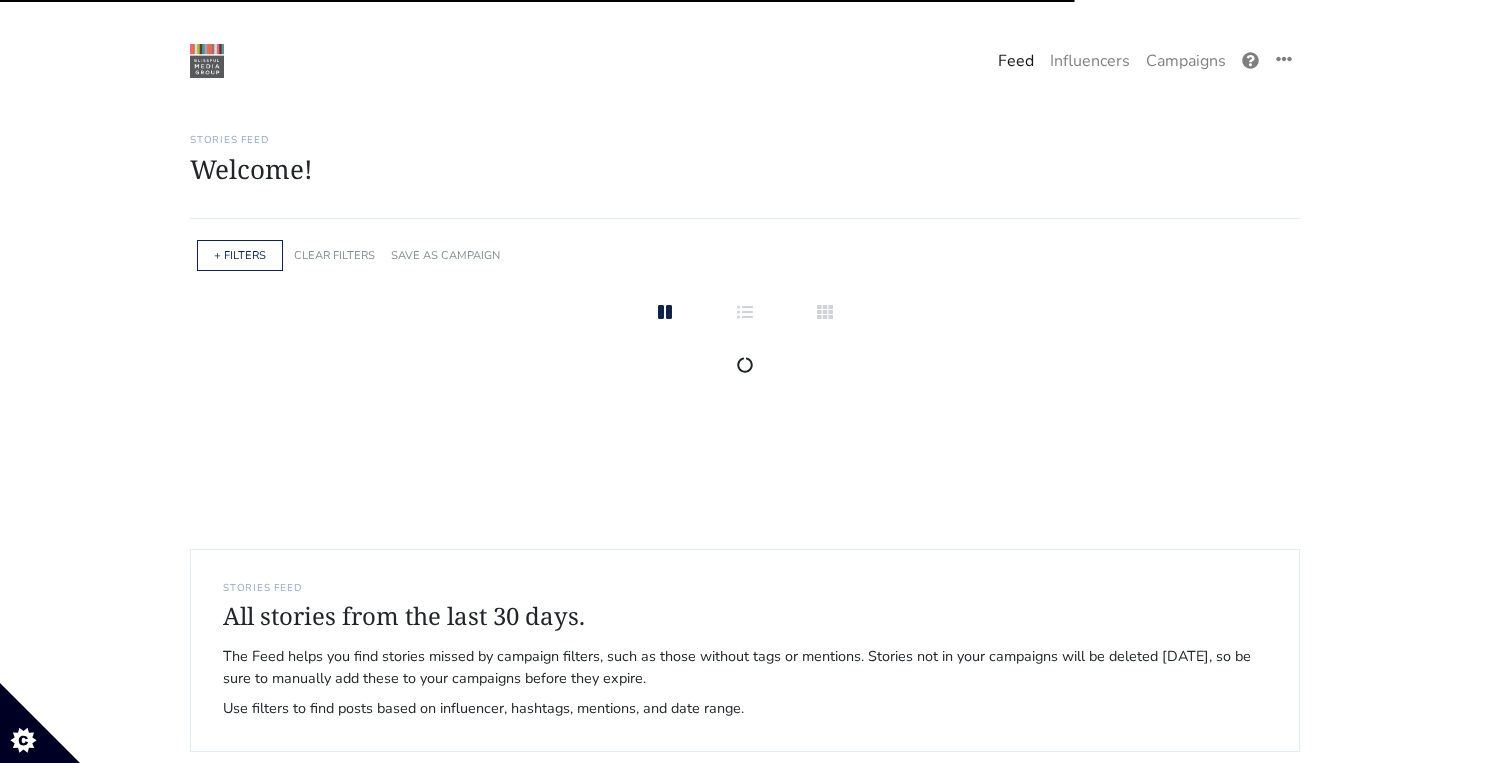 scroll, scrollTop: 0, scrollLeft: 0, axis: both 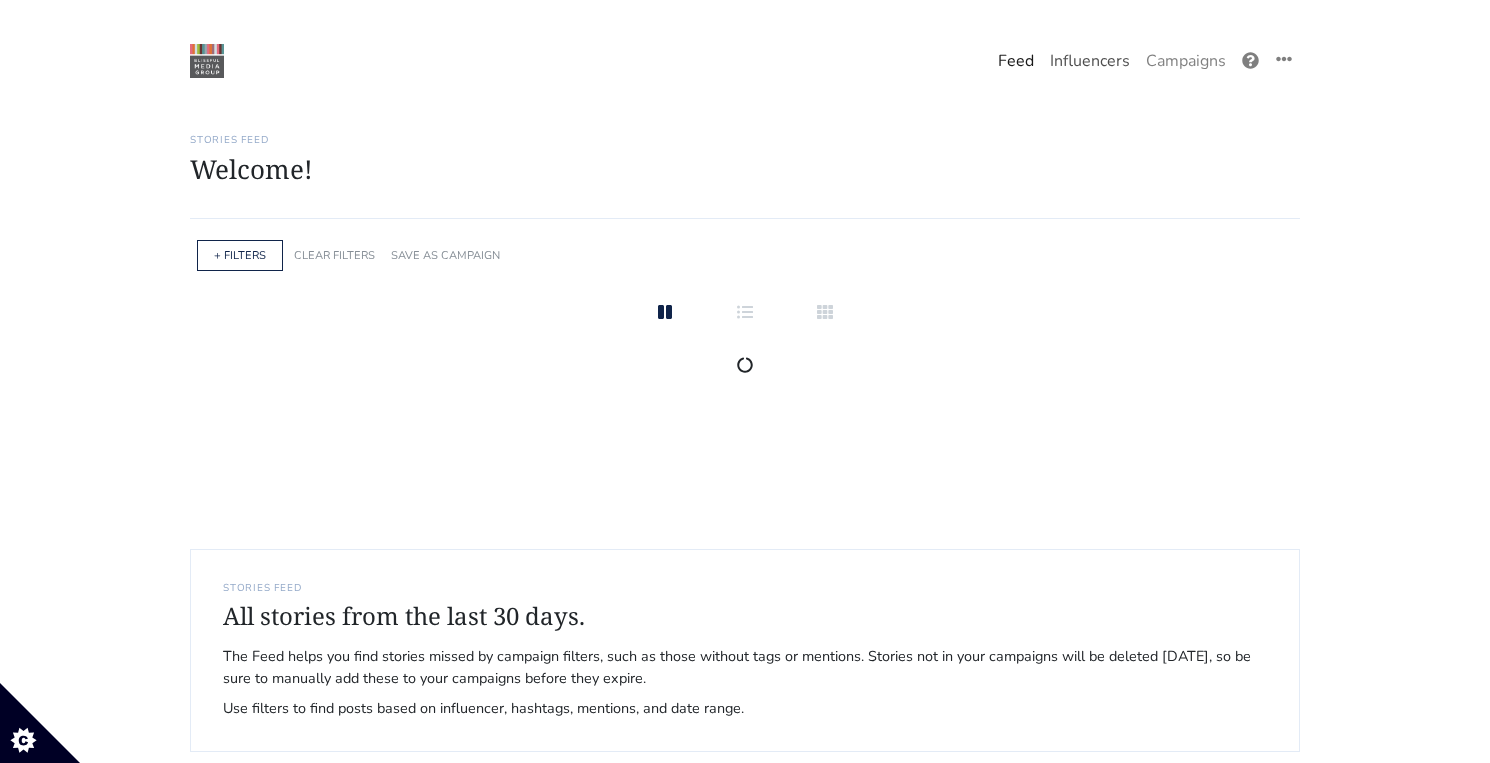 click on "Influencers" at bounding box center [1090, 61] 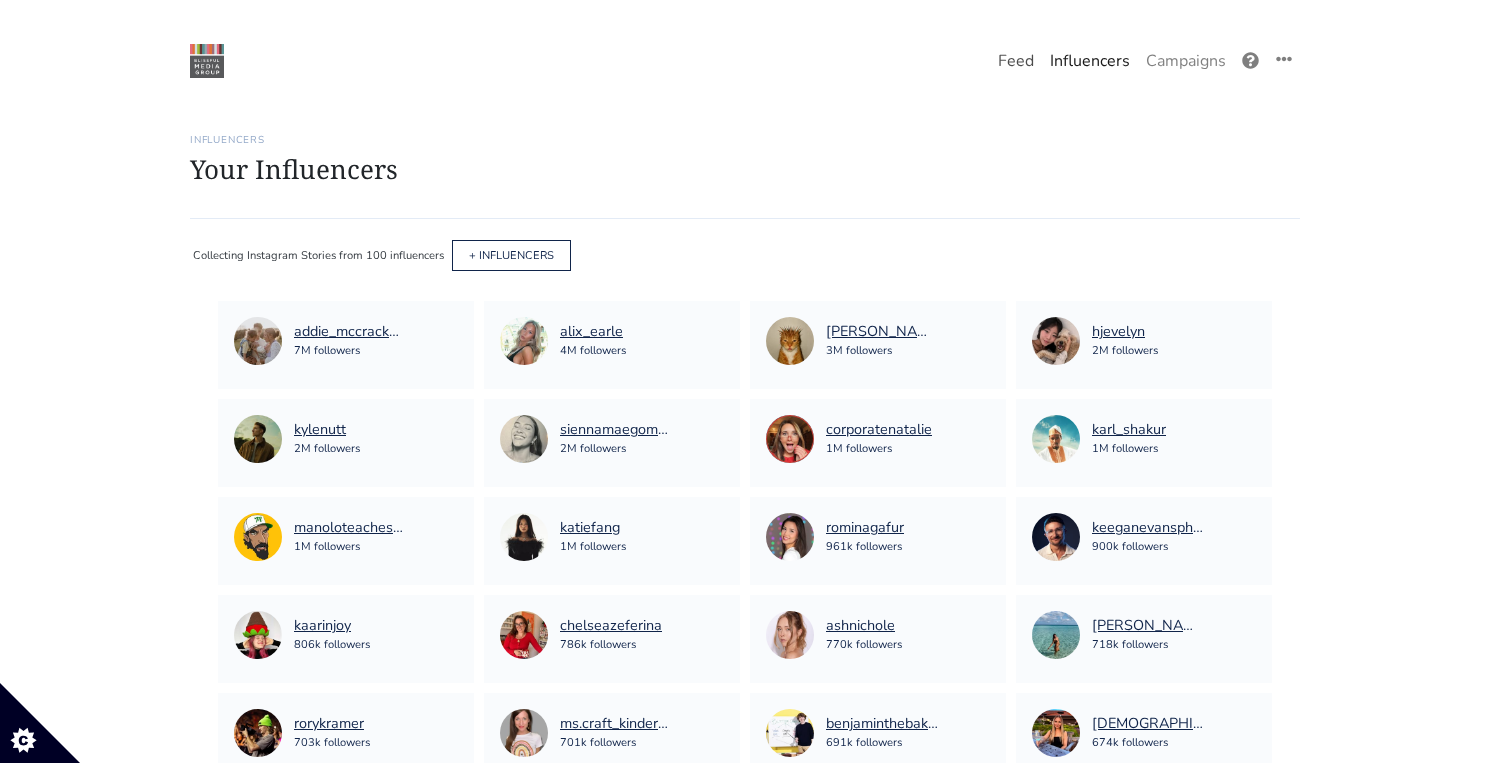 click on "Feed" at bounding box center [1016, 61] 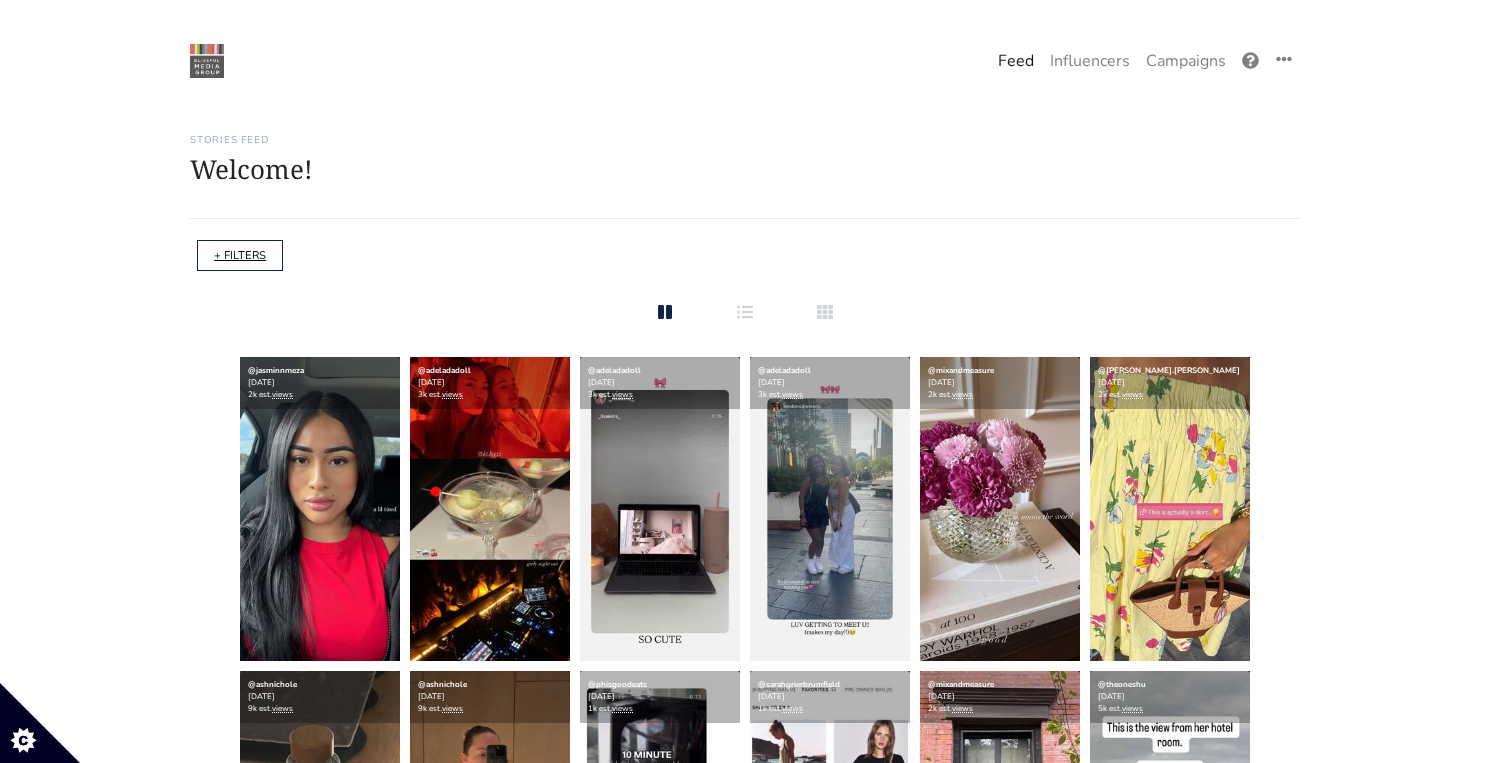 click on "+ FILTERS" at bounding box center [240, 255] 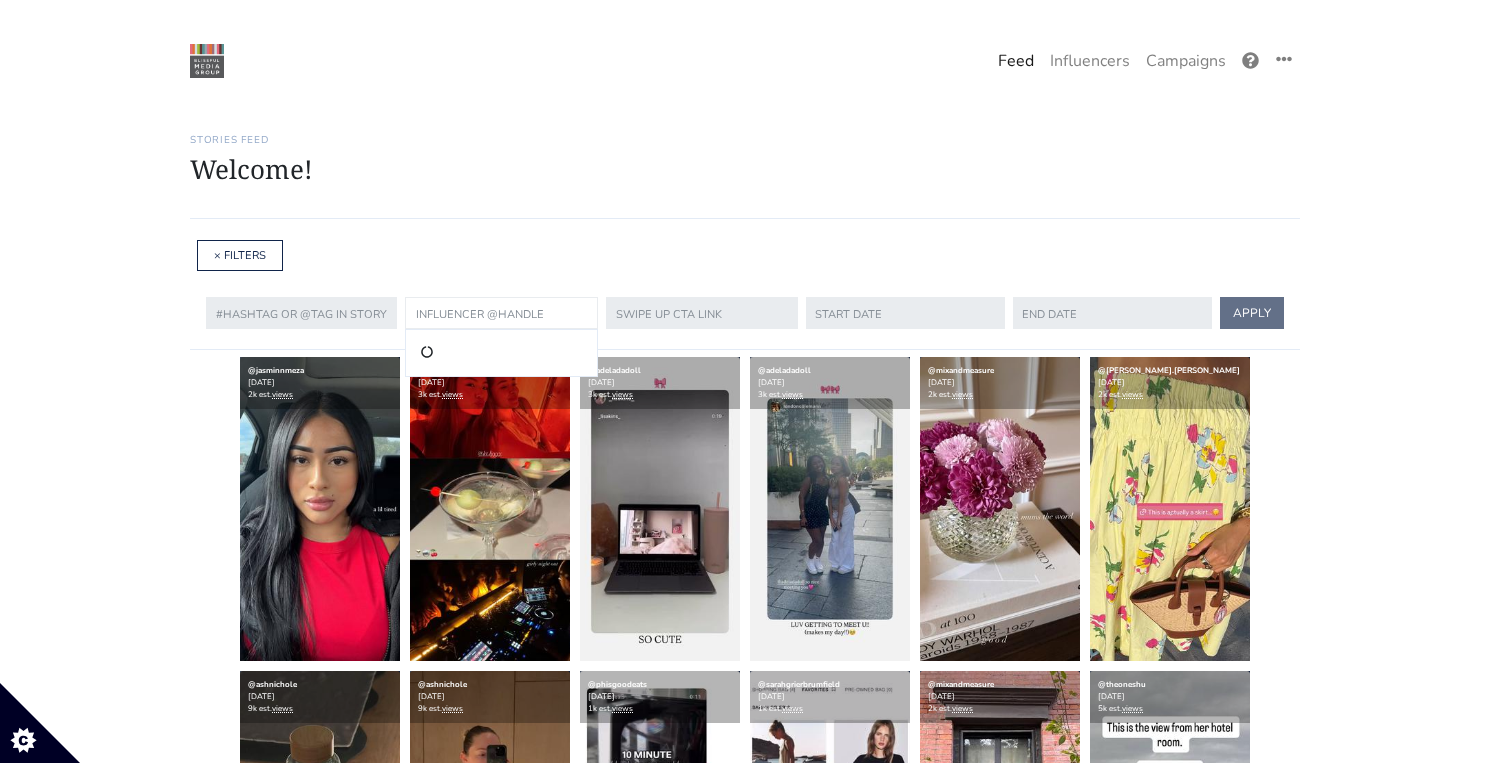 click at bounding box center (501, 313) 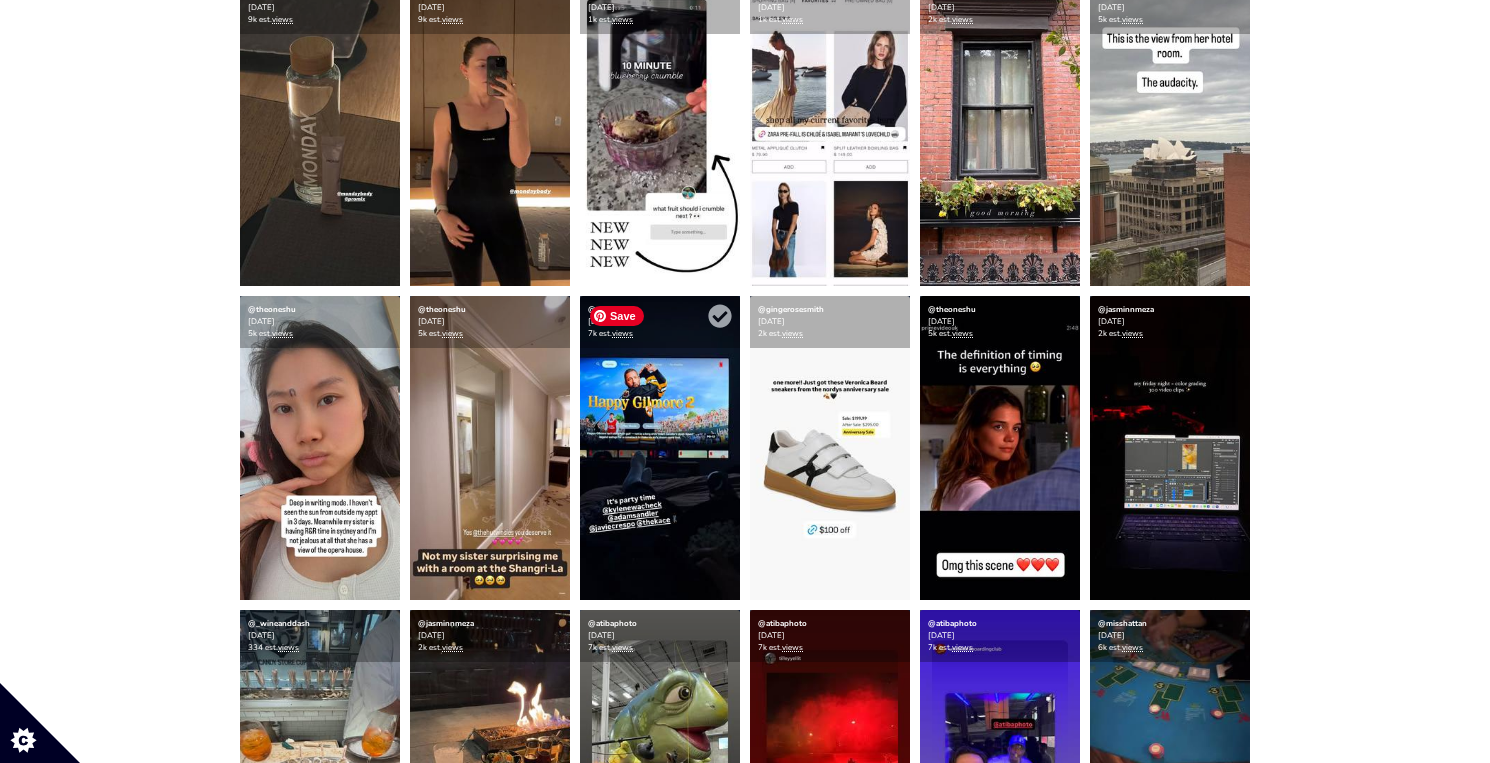 scroll, scrollTop: 679, scrollLeft: 0, axis: vertical 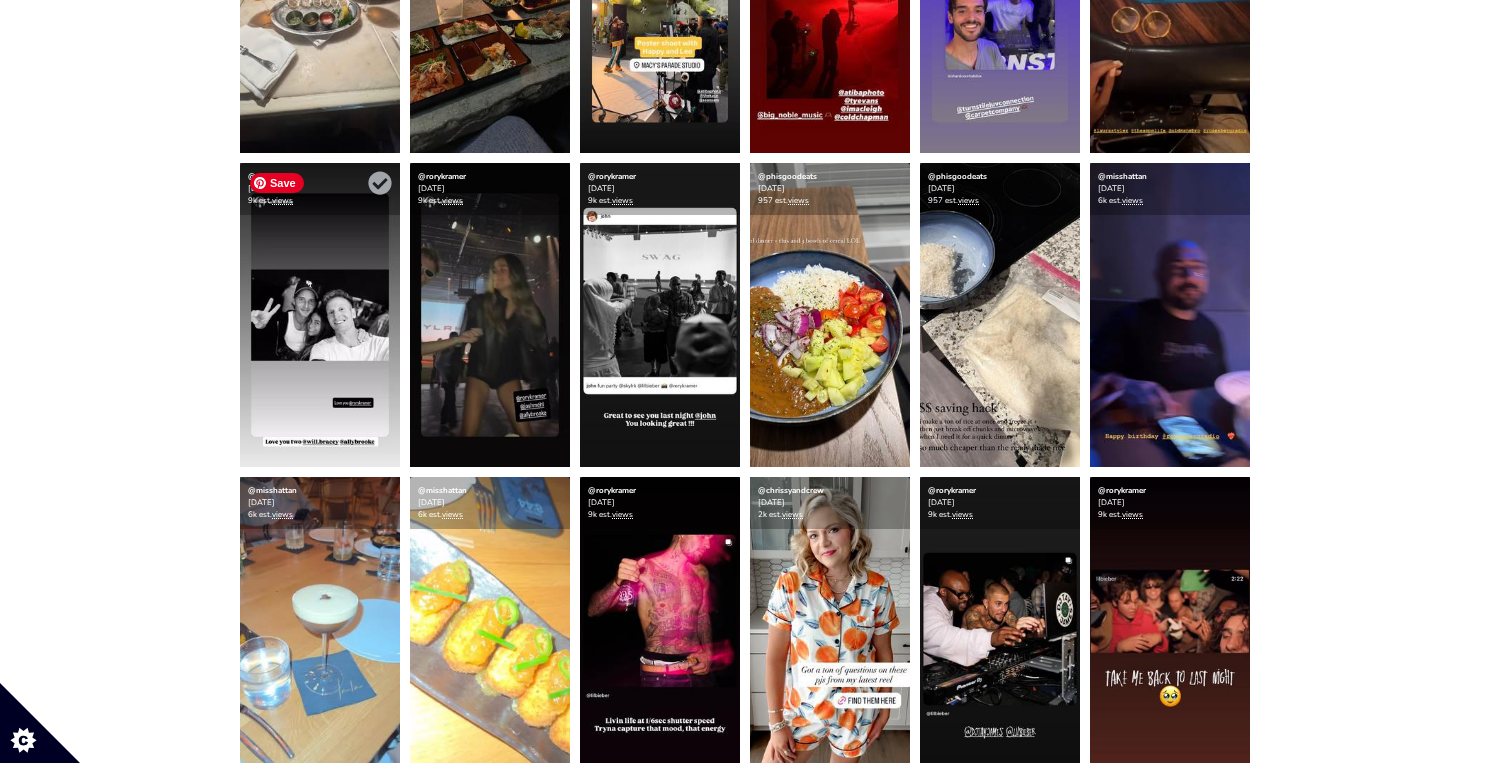 click at bounding box center [320, 315] 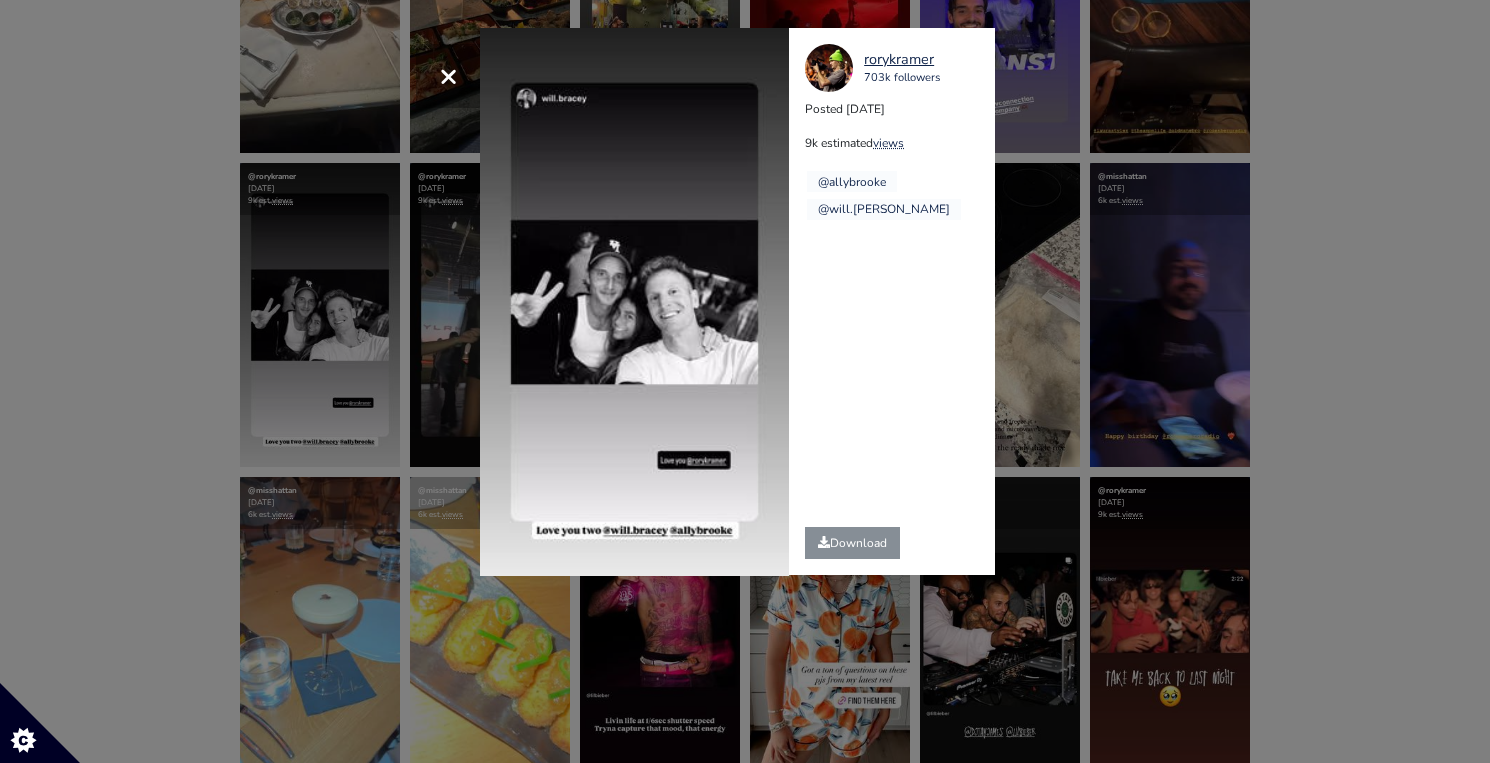 click on "×
Your browser does not support HTML5 video.
rorykramer
703k followers
Posted [DATE]
9k
estimated
views
@allybrooke" at bounding box center [745, 381] 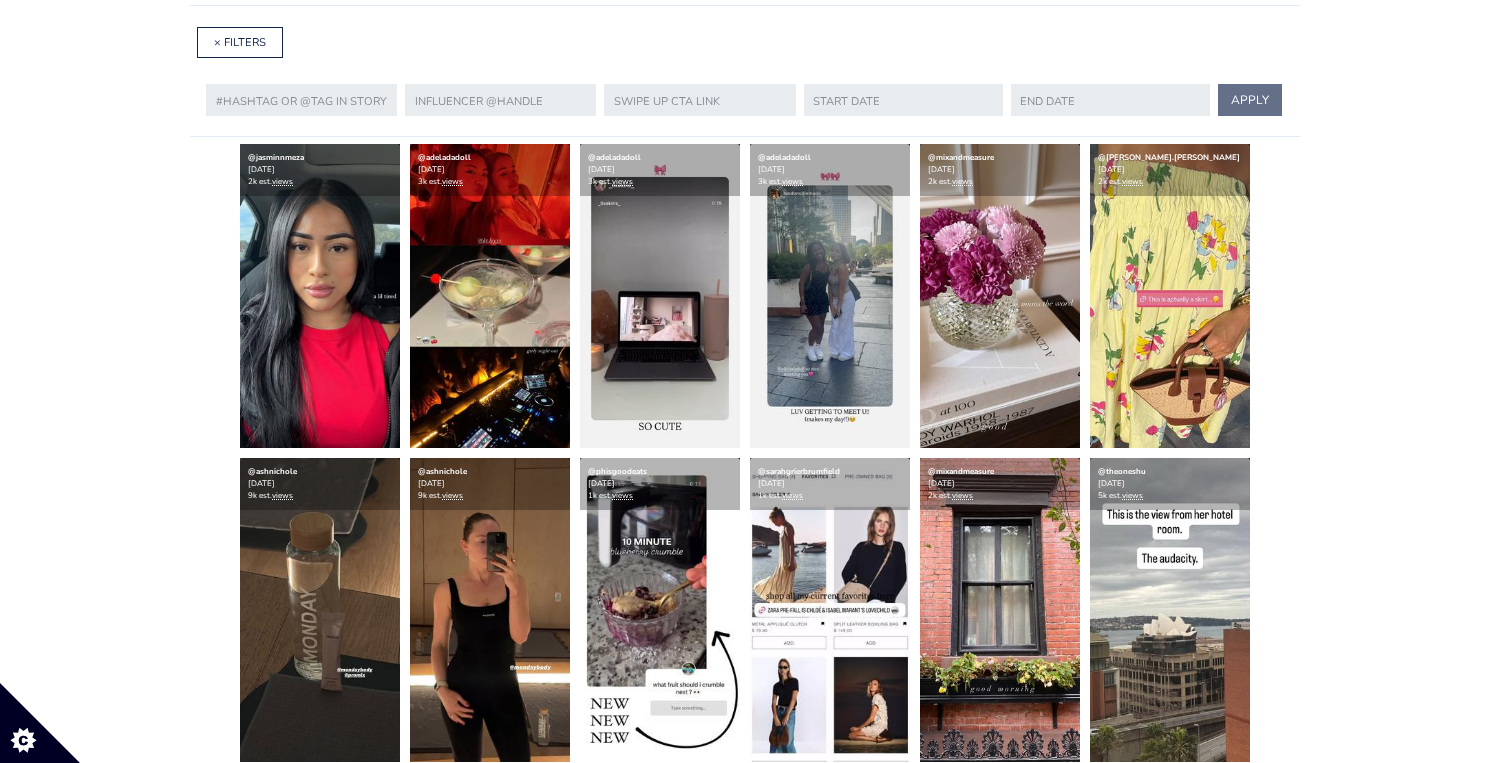 scroll, scrollTop: 0, scrollLeft: 0, axis: both 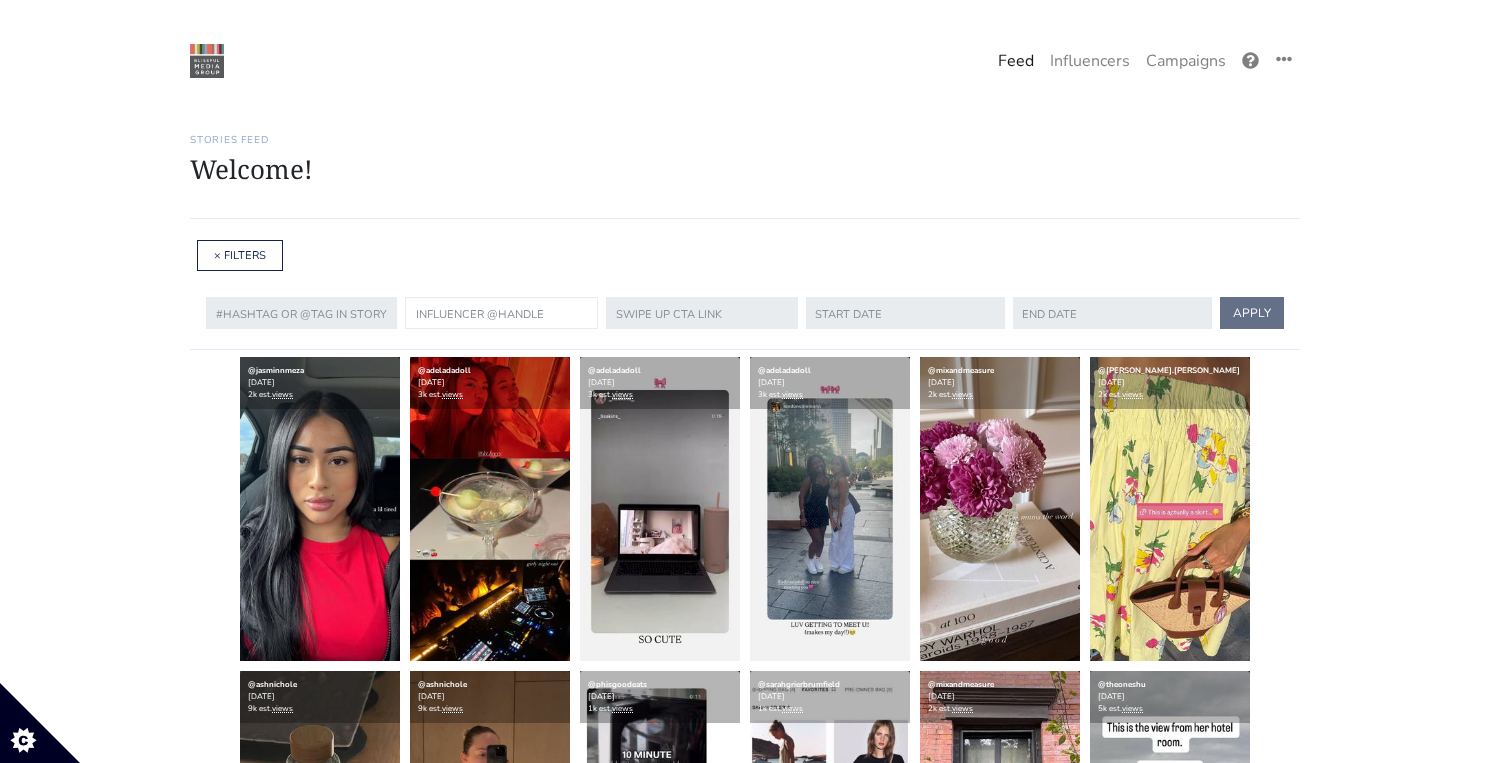 click at bounding box center [501, 313] 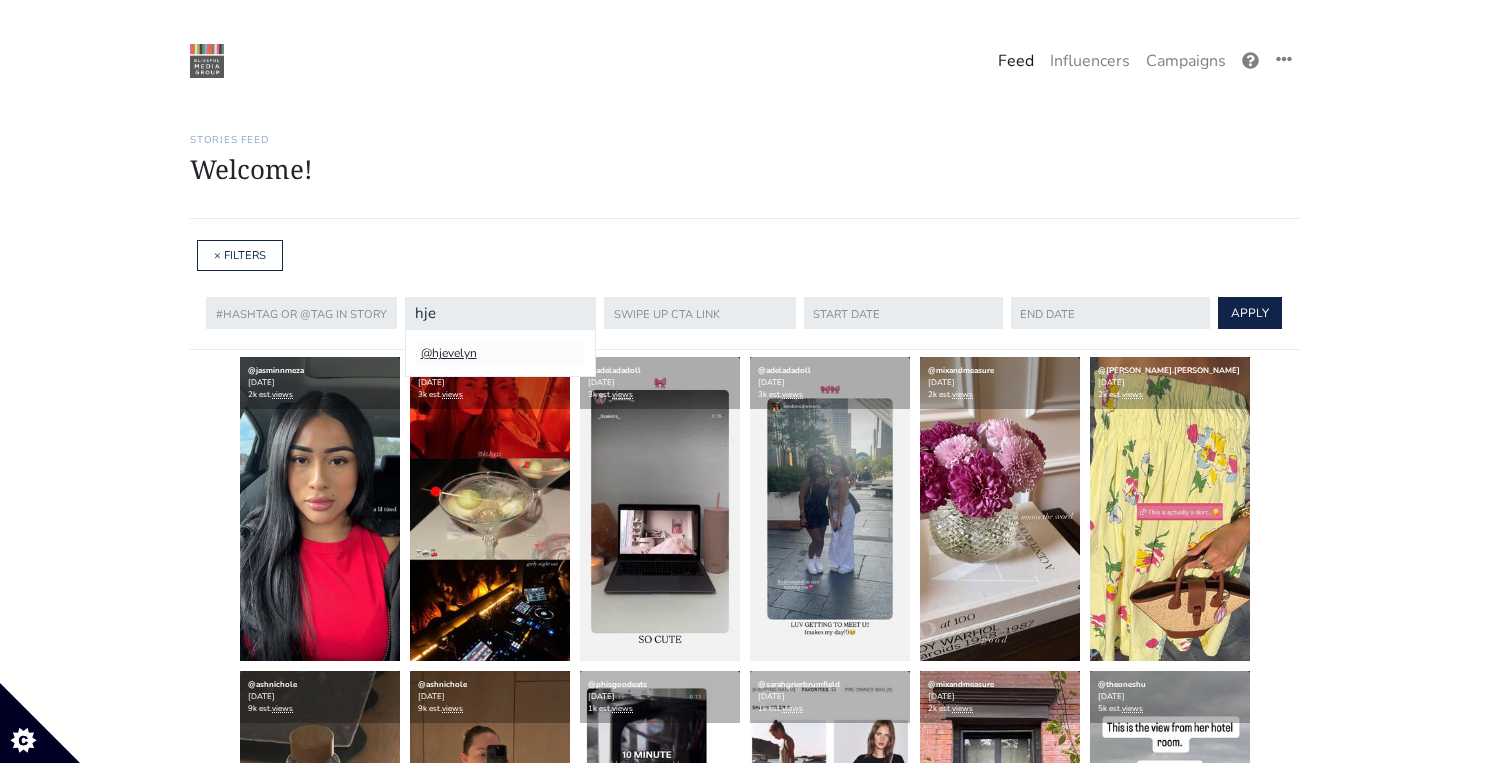 click on "@hjevelyn" at bounding box center (500, 353) 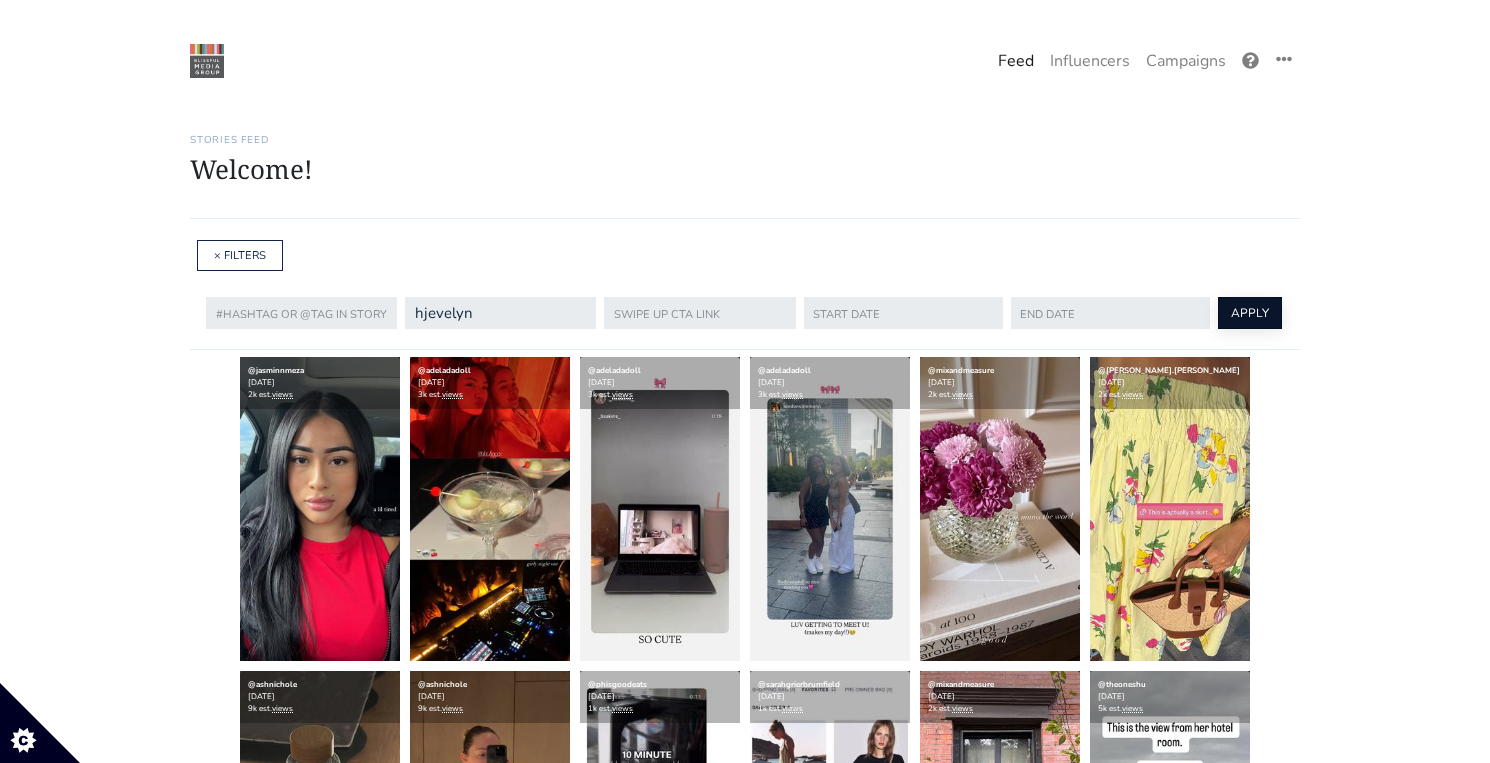 click on "APPLY" at bounding box center [1250, 313] 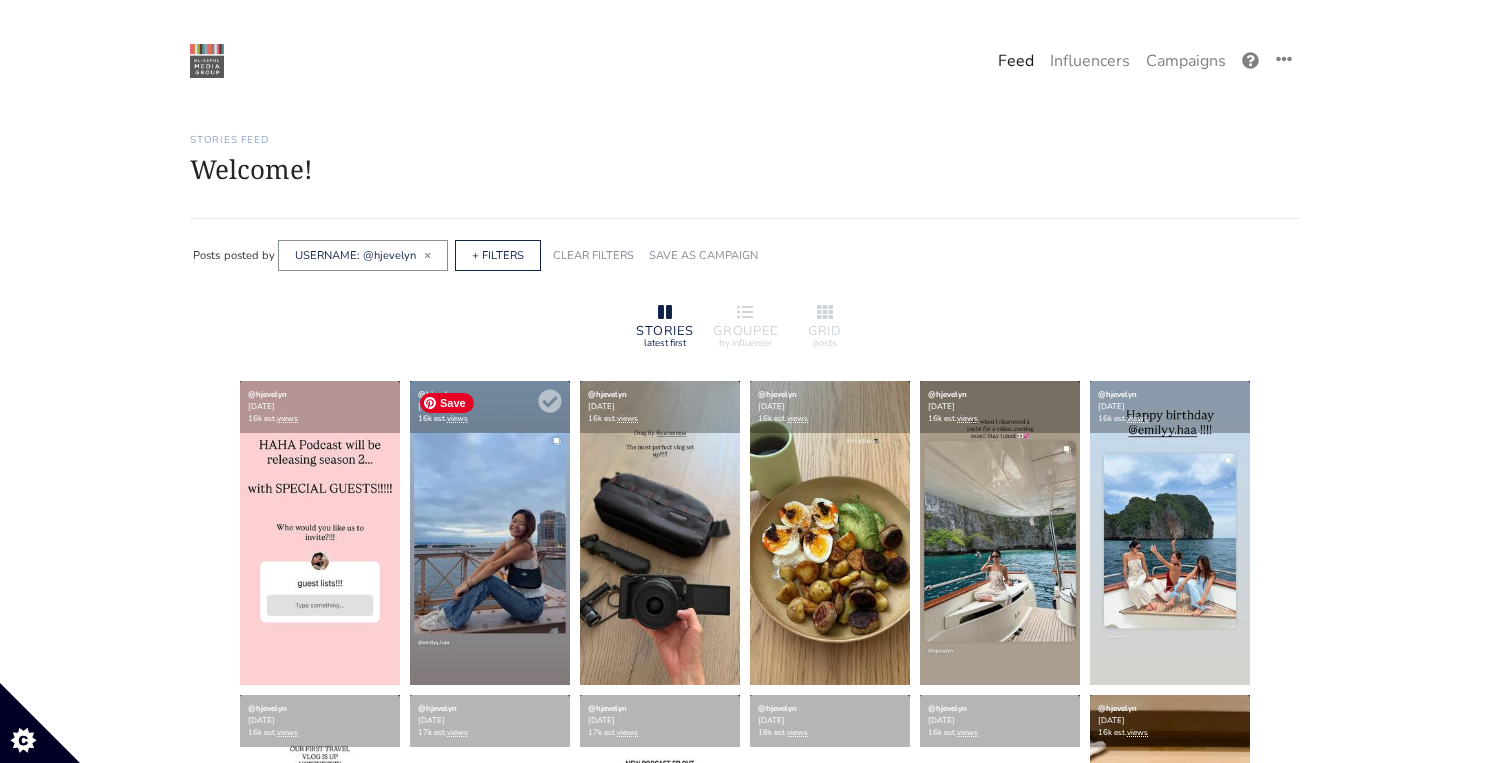 click at bounding box center [490, 533] 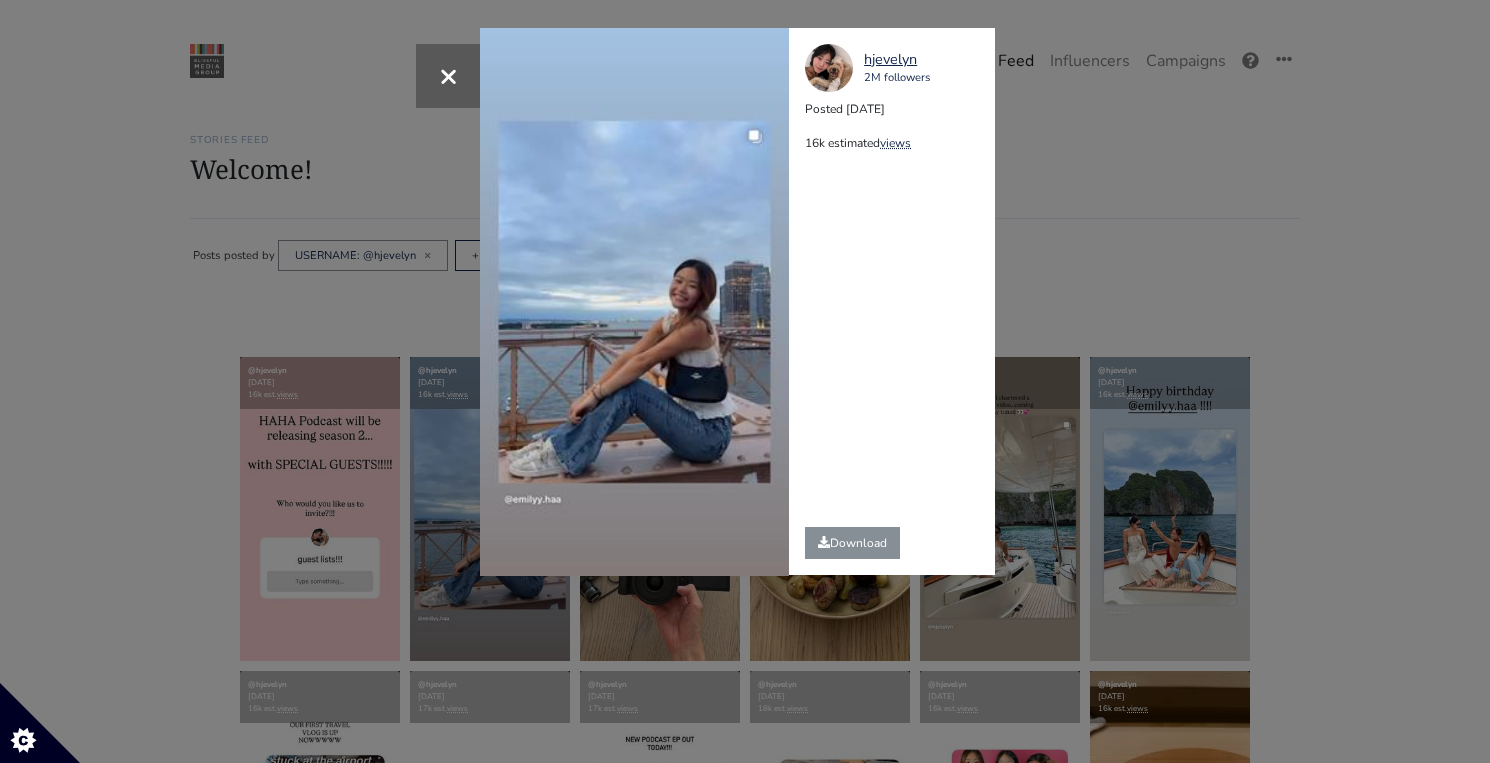 click on "×
Your browser does not support HTML5 video.
[GEOGRAPHIC_DATA]
2M followers
Posted [DATE]
16k
estimated
views" at bounding box center (745, 381) 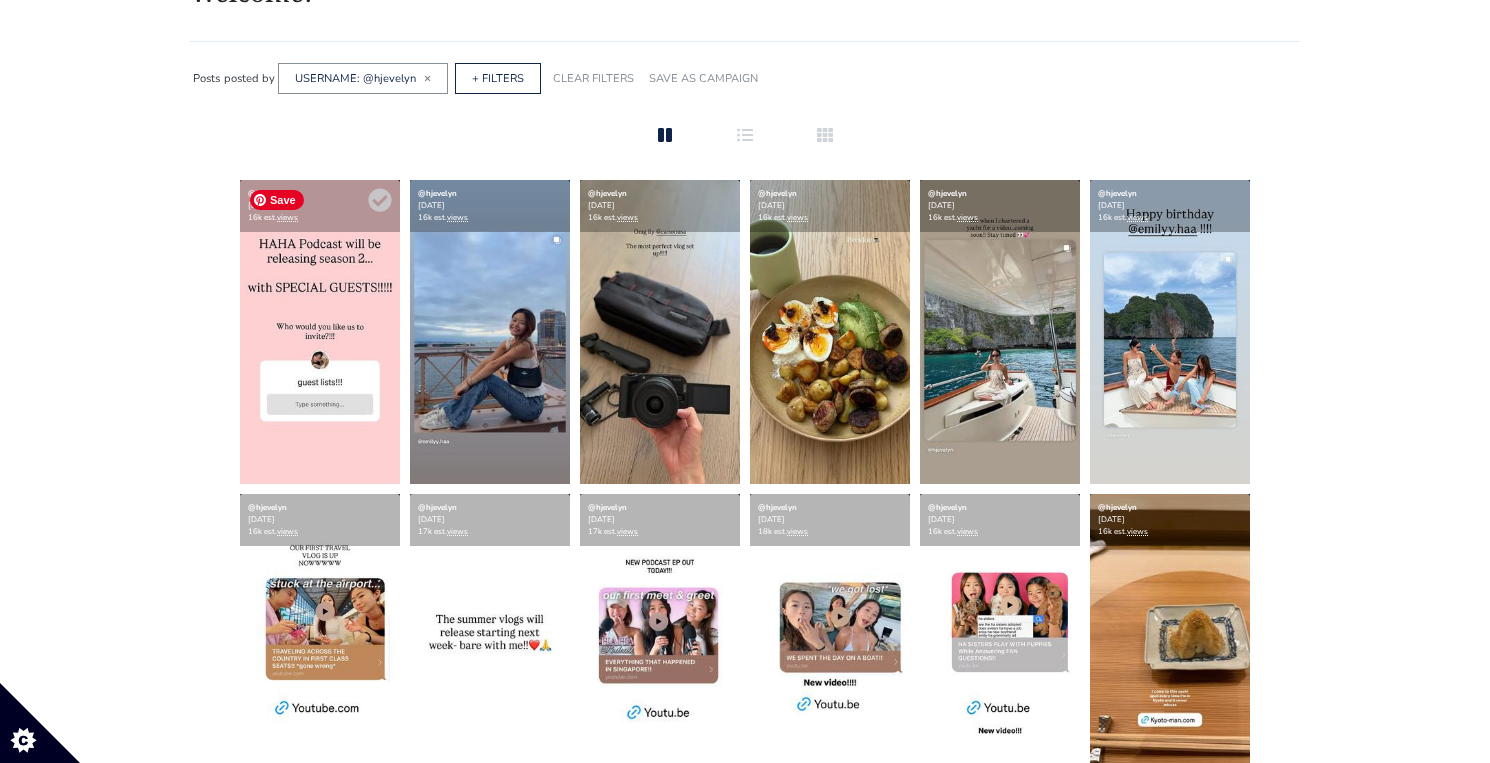 scroll, scrollTop: 176, scrollLeft: 0, axis: vertical 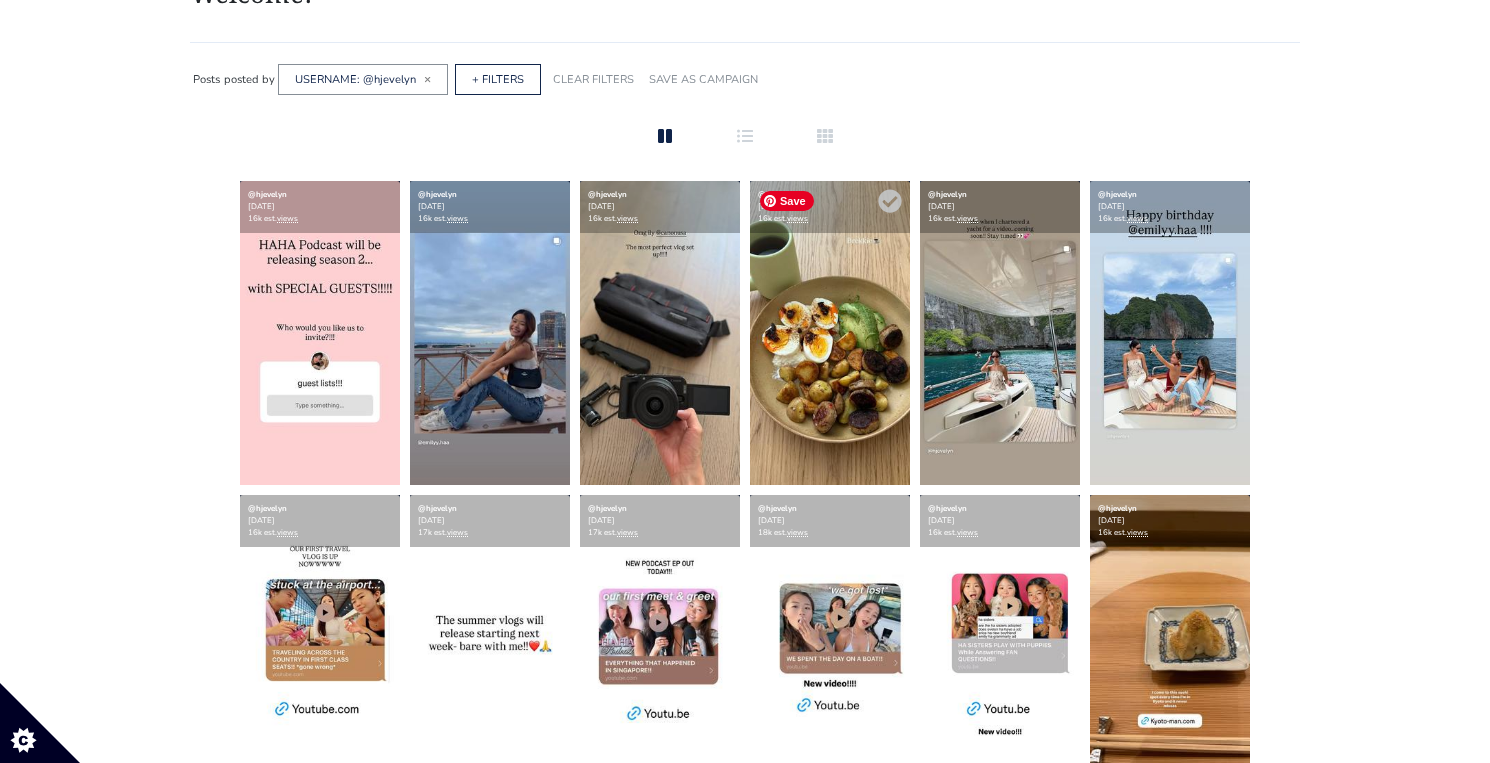 click at bounding box center [830, 333] 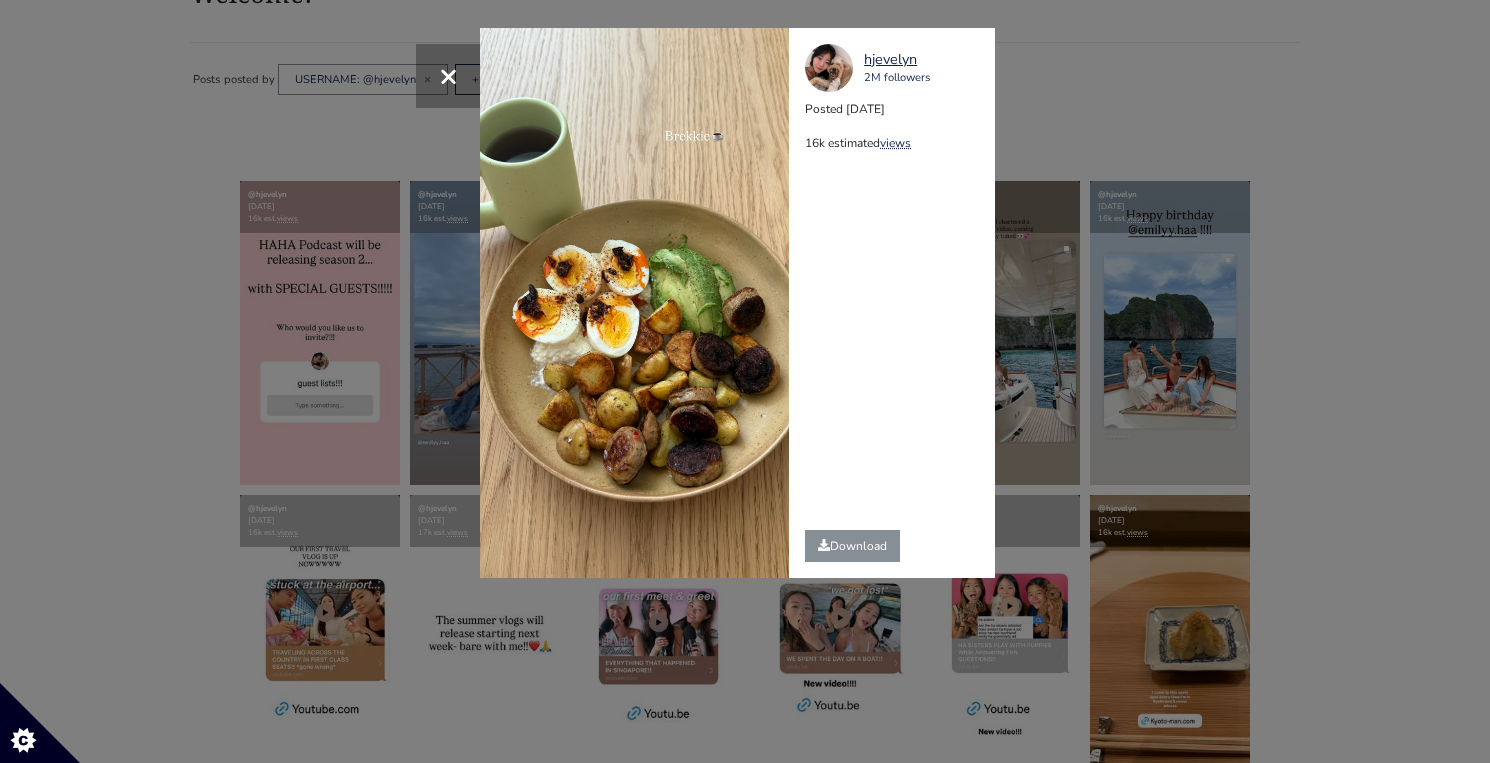 drag, startPoint x: 1141, startPoint y: 382, endPoint x: 1128, endPoint y: 382, distance: 13 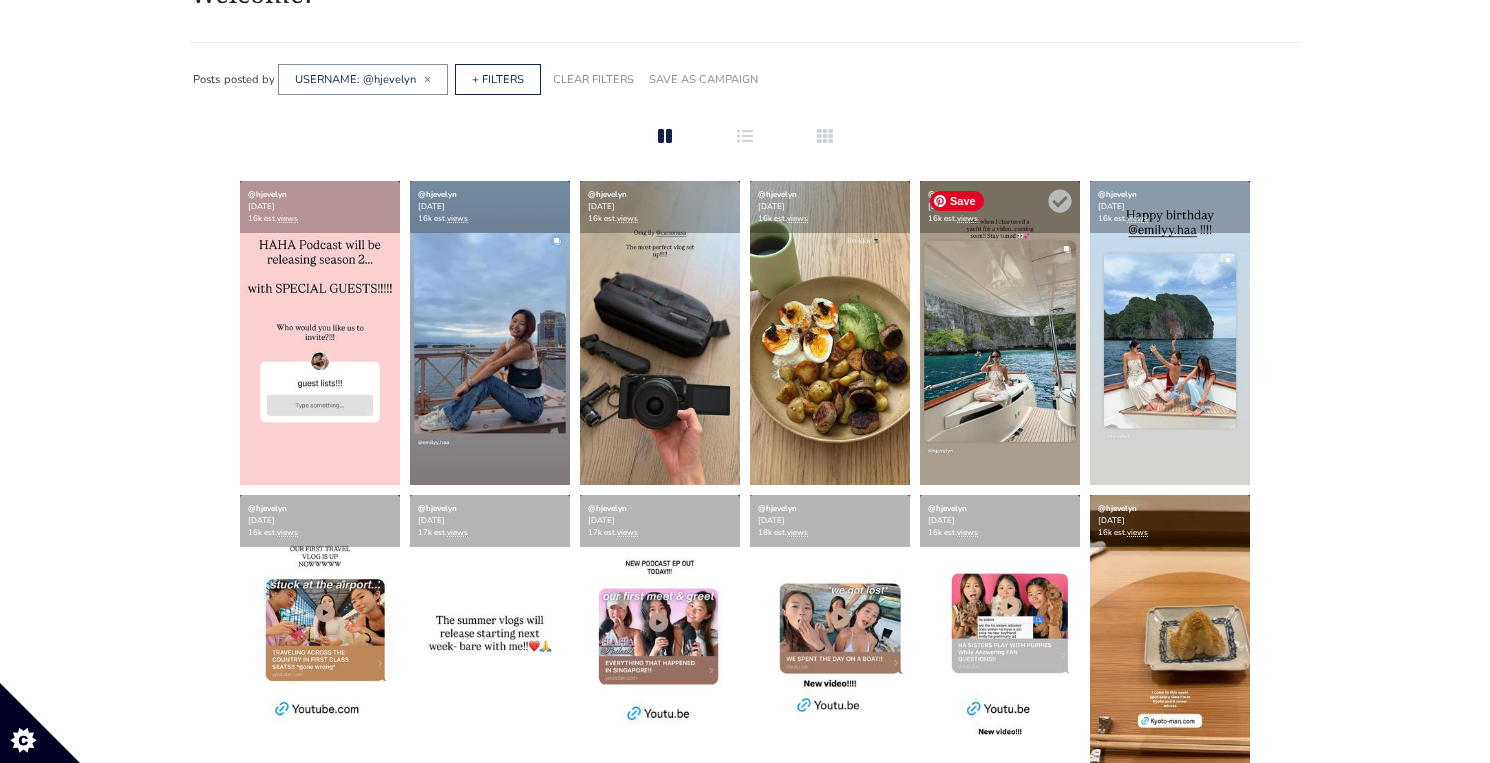 click at bounding box center (1000, 333) 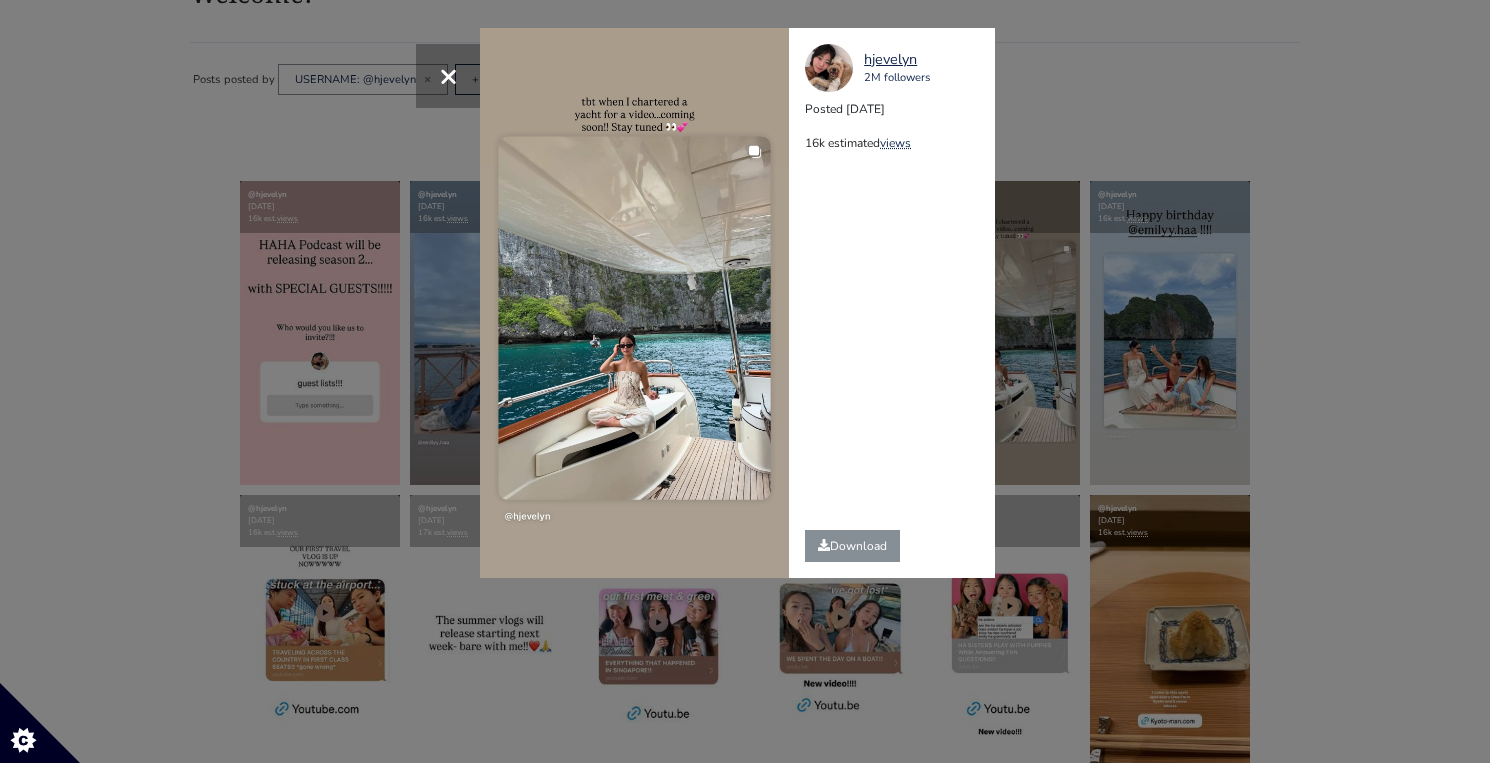 click on "×
[GEOGRAPHIC_DATA]
2M followers
Posted [DATE]
16k
estimated
views" at bounding box center [745, 381] 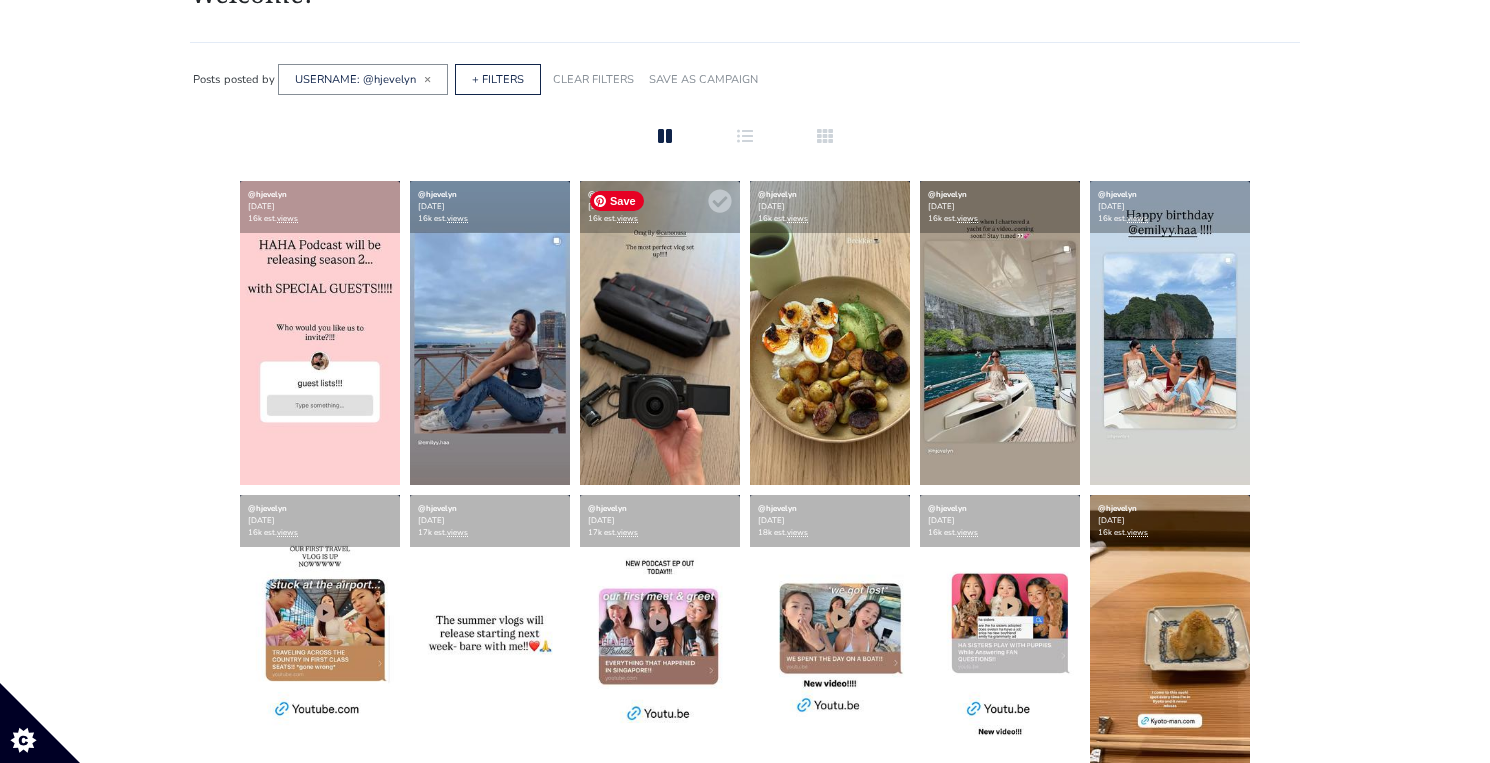 click at bounding box center (660, 333) 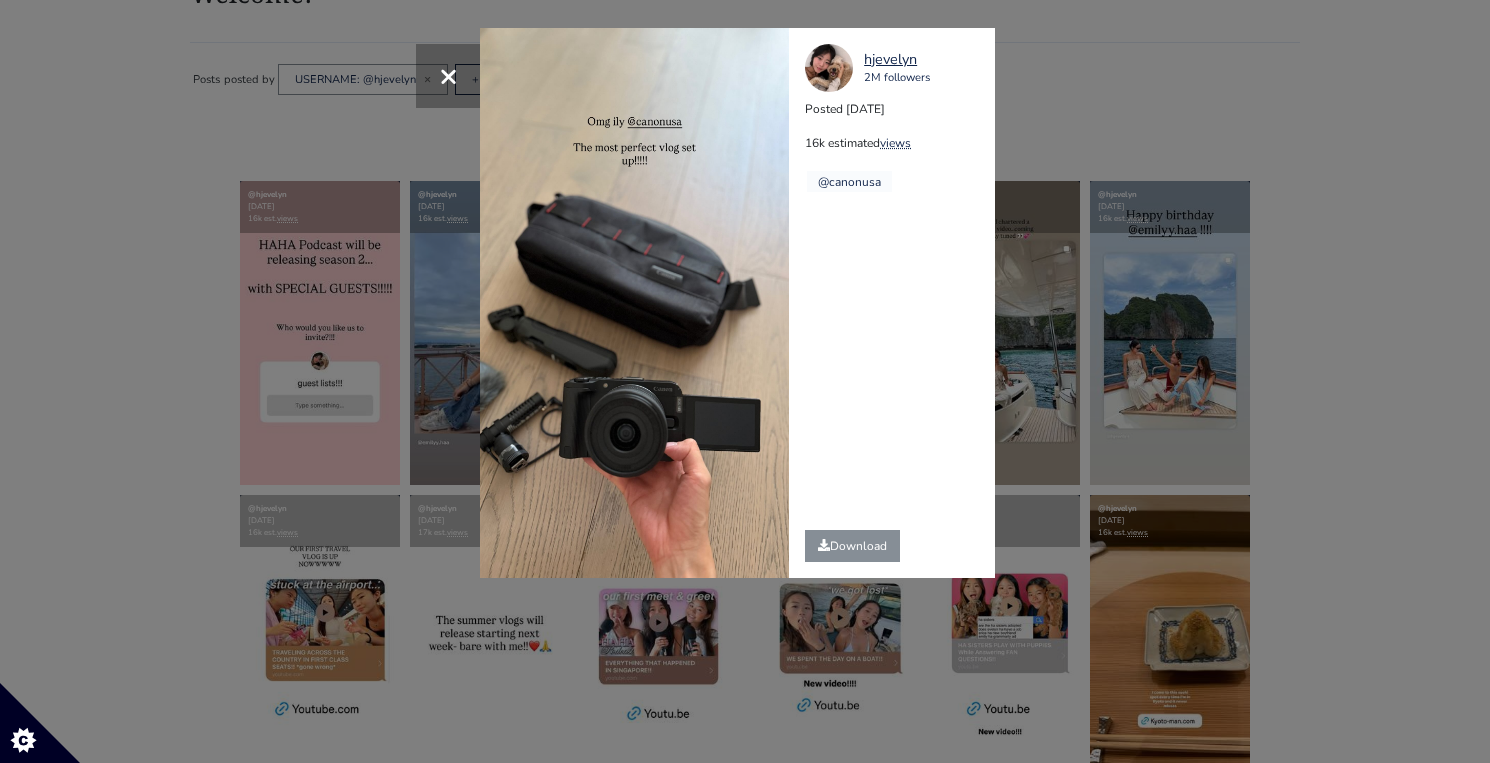 click on "×
[GEOGRAPHIC_DATA]
2M followers
Posted [DATE]
16k
estimated
views
@canonusa" at bounding box center (745, 381) 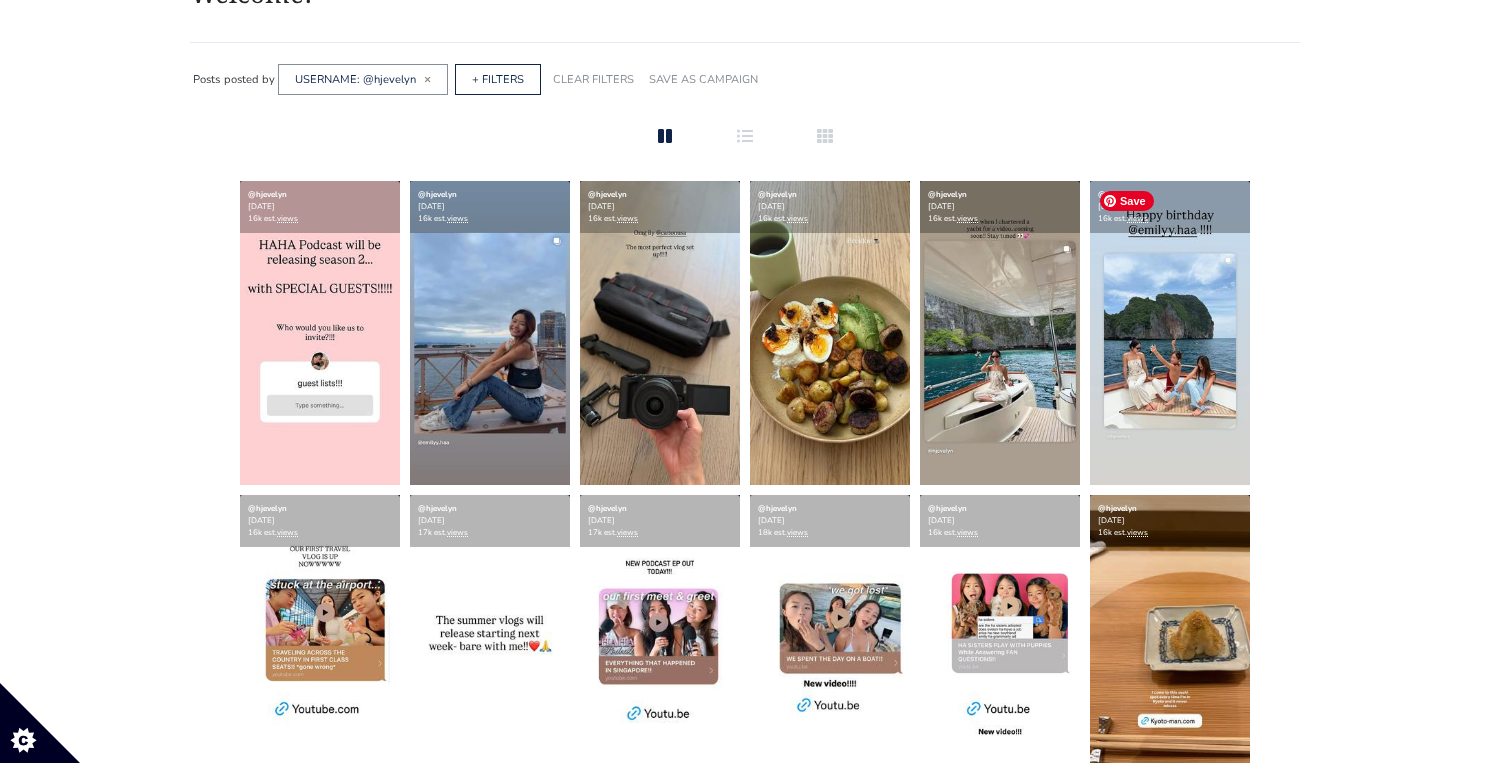 scroll, scrollTop: 0, scrollLeft: 0, axis: both 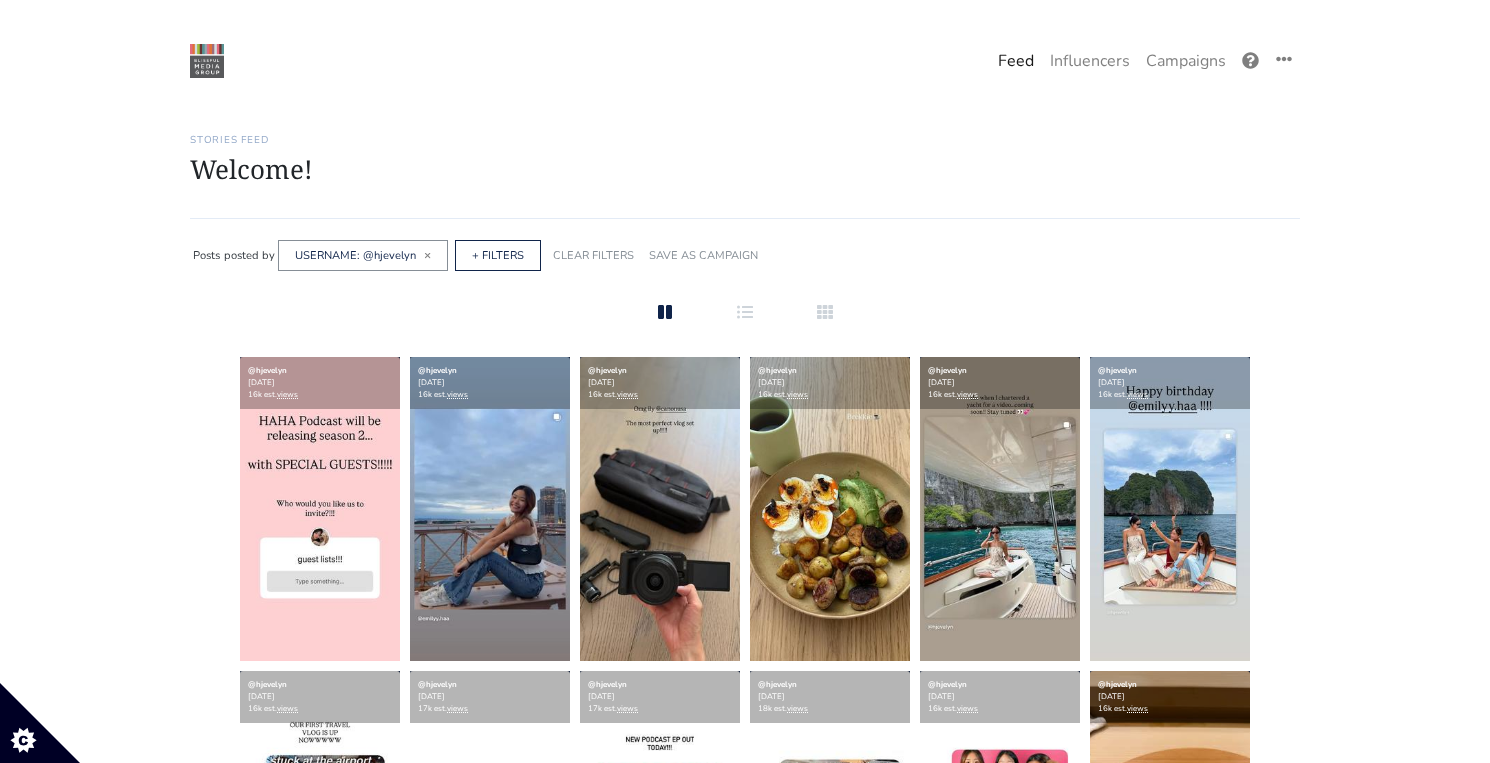 click on "One Campaign
Feed
Influencers
Campaigns" at bounding box center (745, 2117) 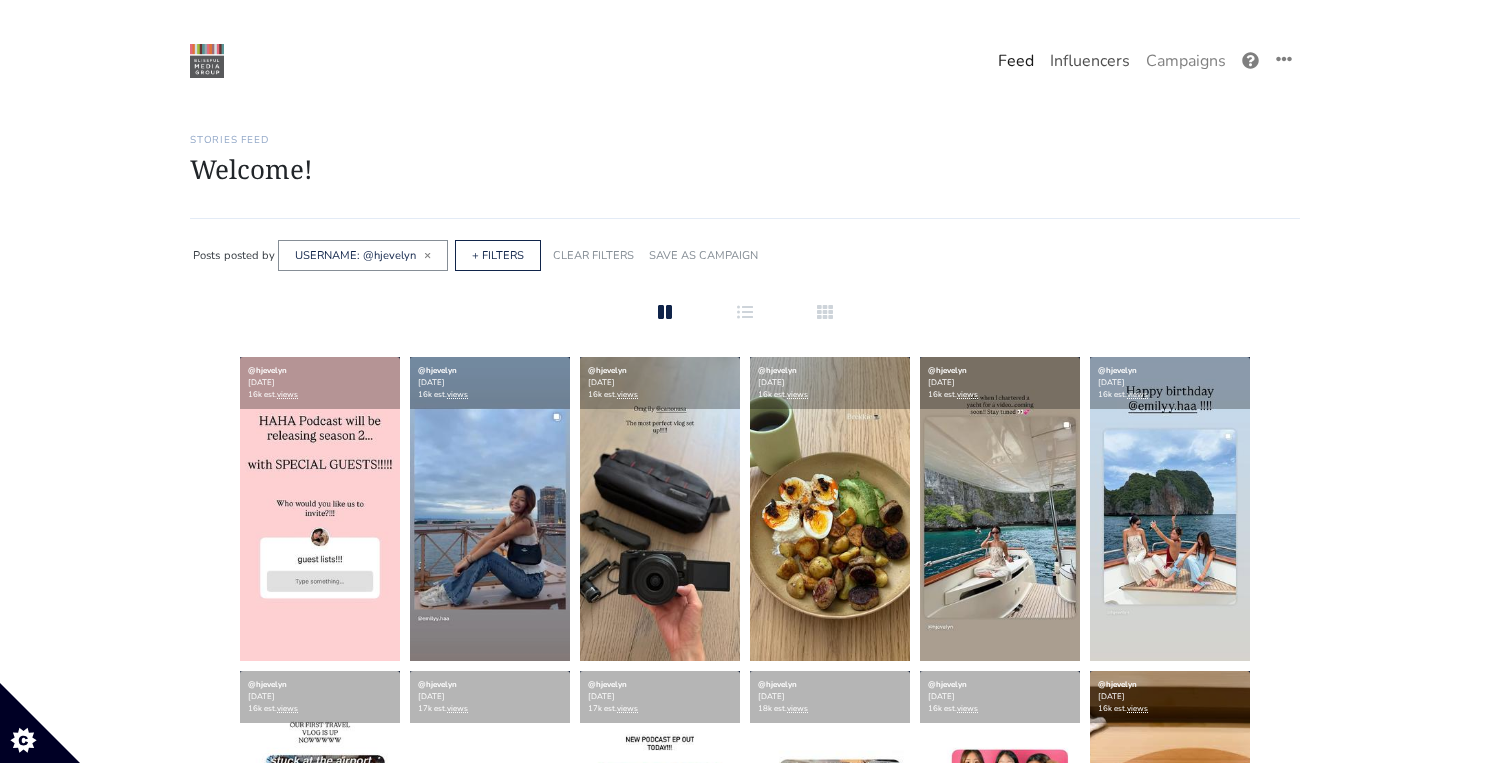 click on "Influencers" at bounding box center (1090, 61) 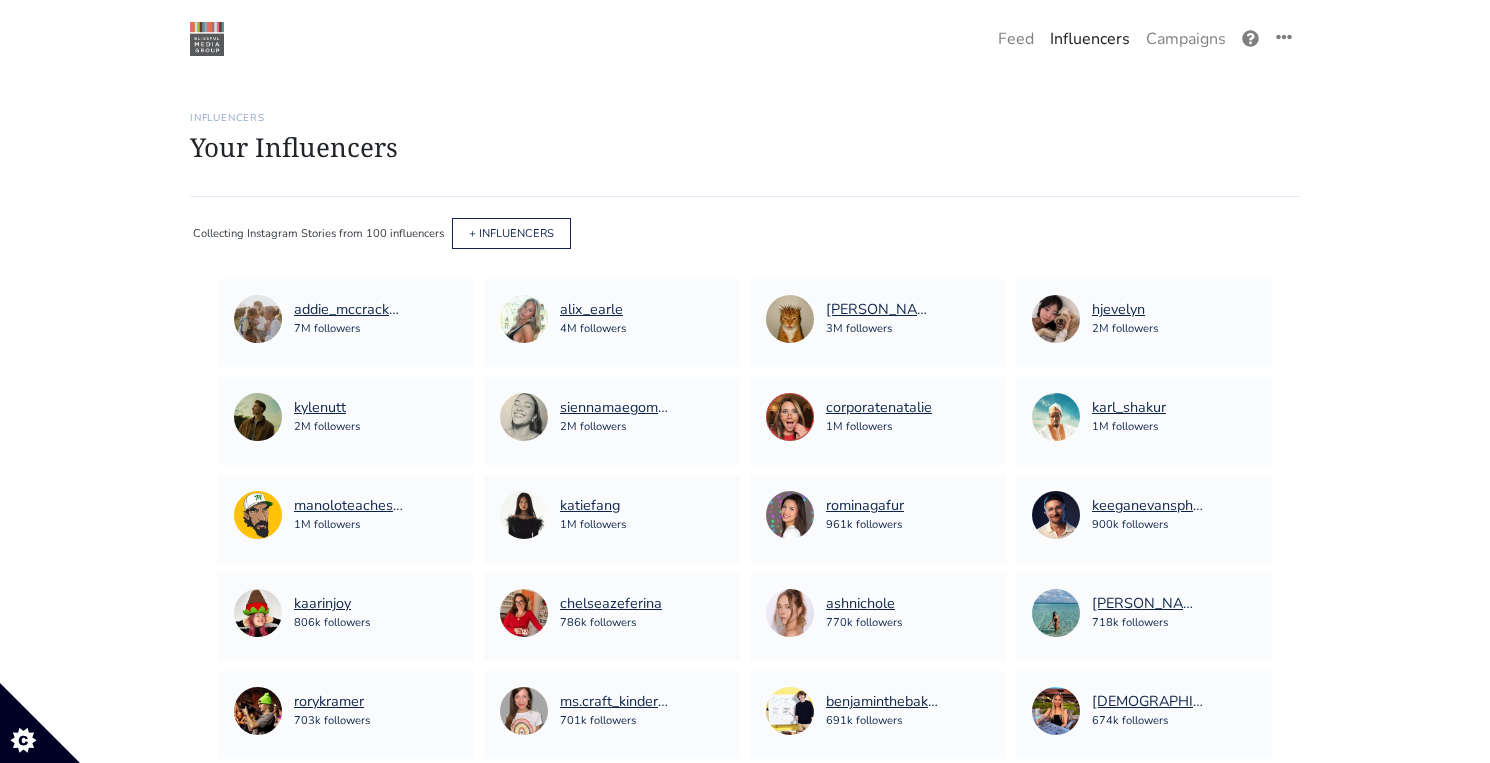 scroll, scrollTop: 0, scrollLeft: 0, axis: both 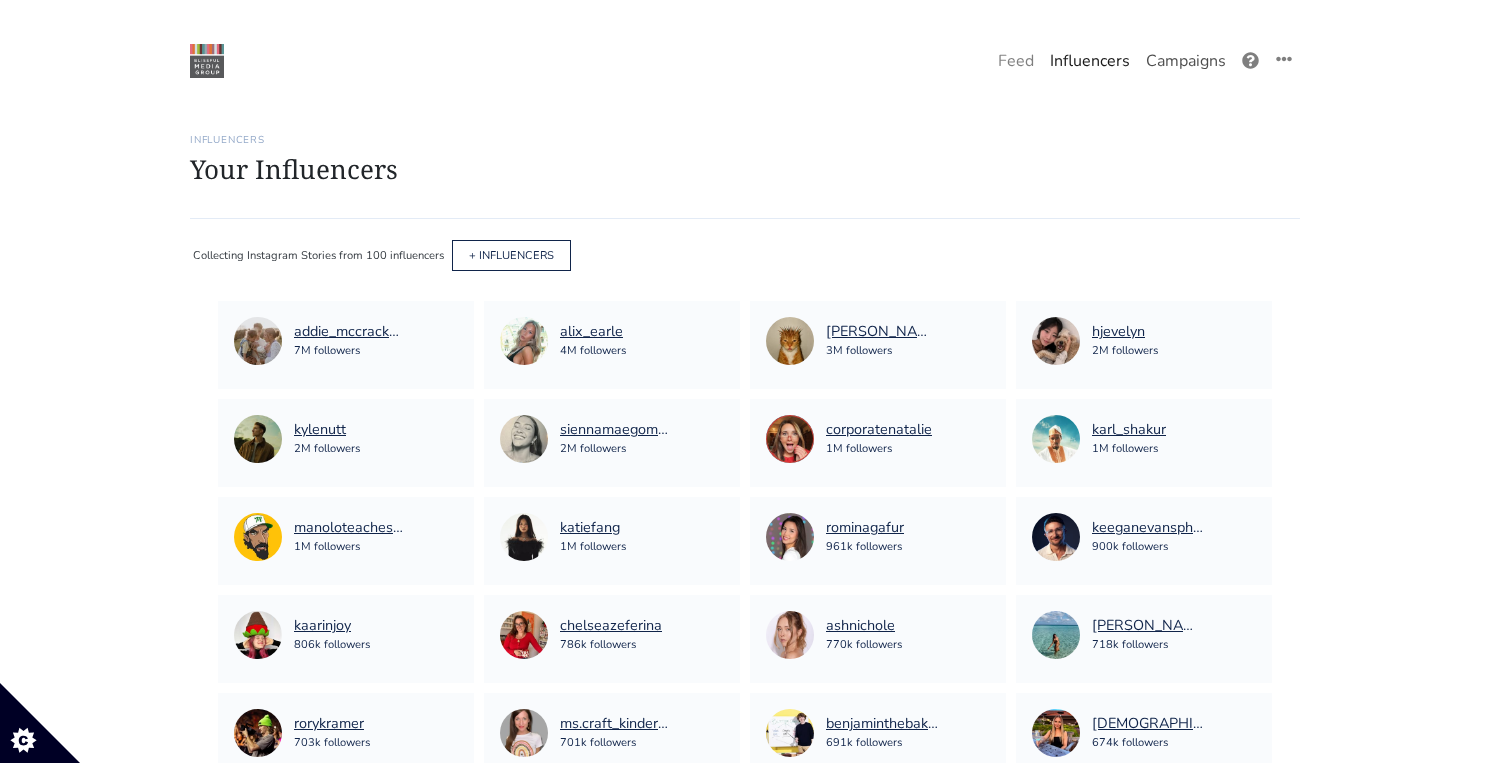 click on "Campaigns" at bounding box center (1186, 61) 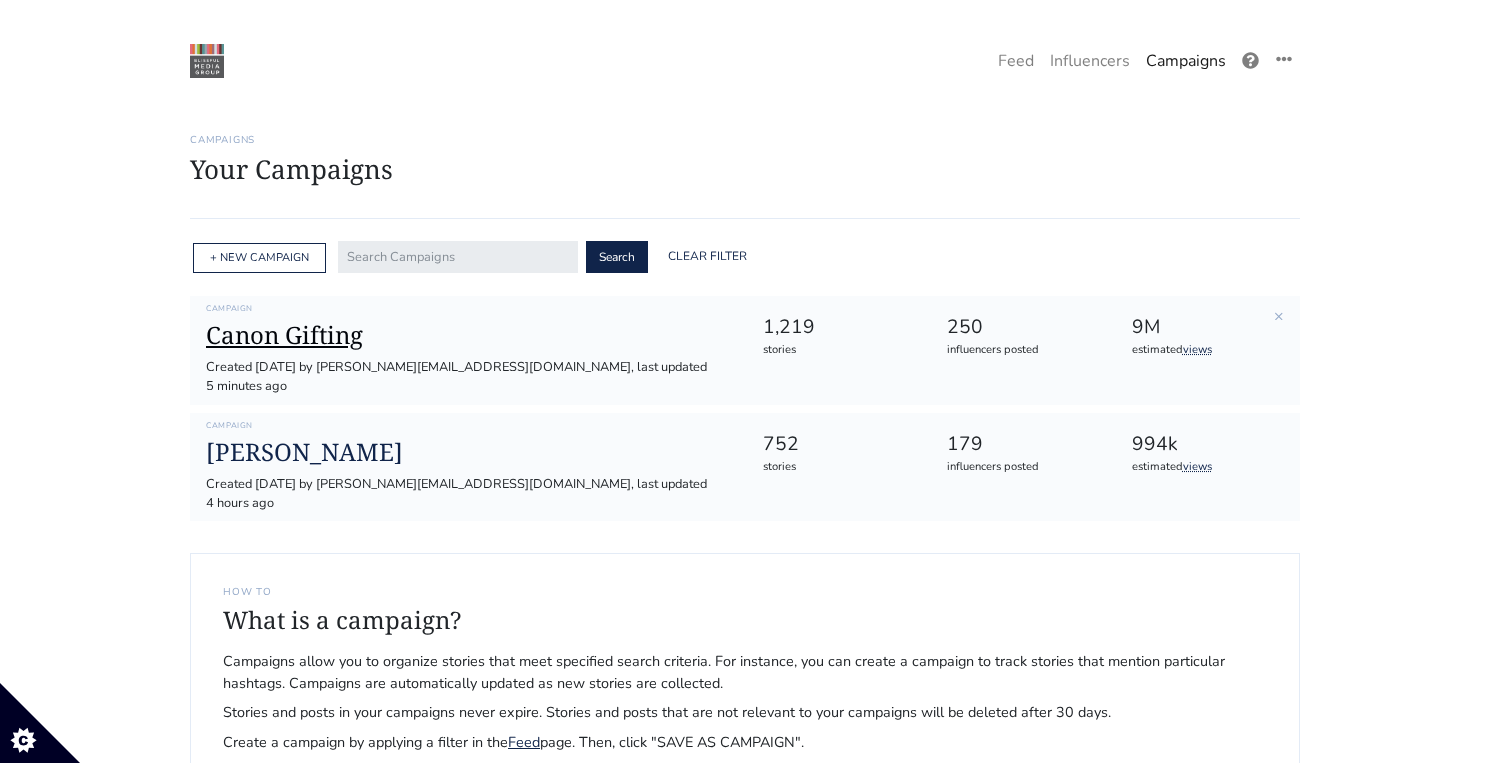 click on "Canon Gifting" at bounding box center [468, 335] 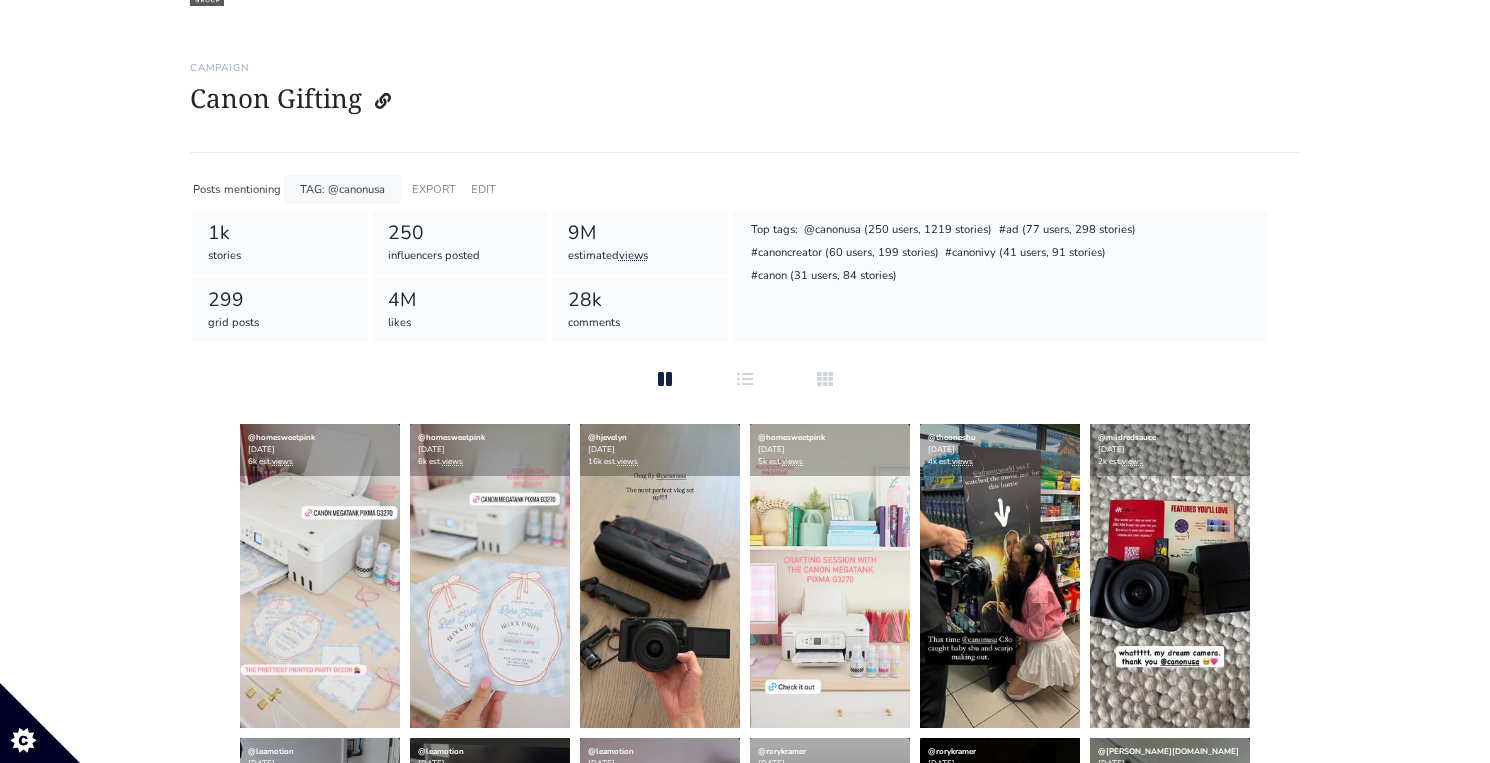 scroll, scrollTop: 0, scrollLeft: 0, axis: both 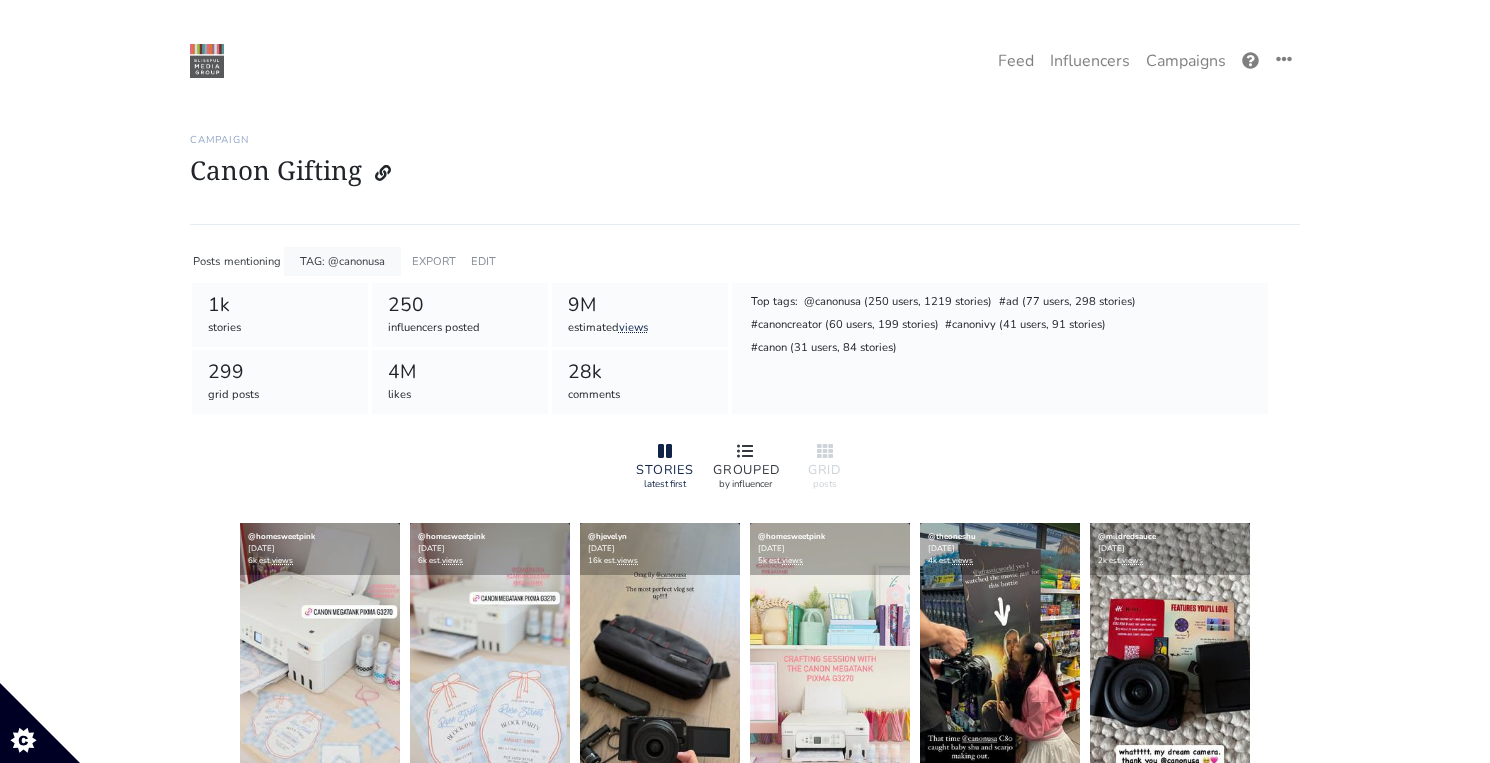 click on "GROUPED" at bounding box center (745, 470) 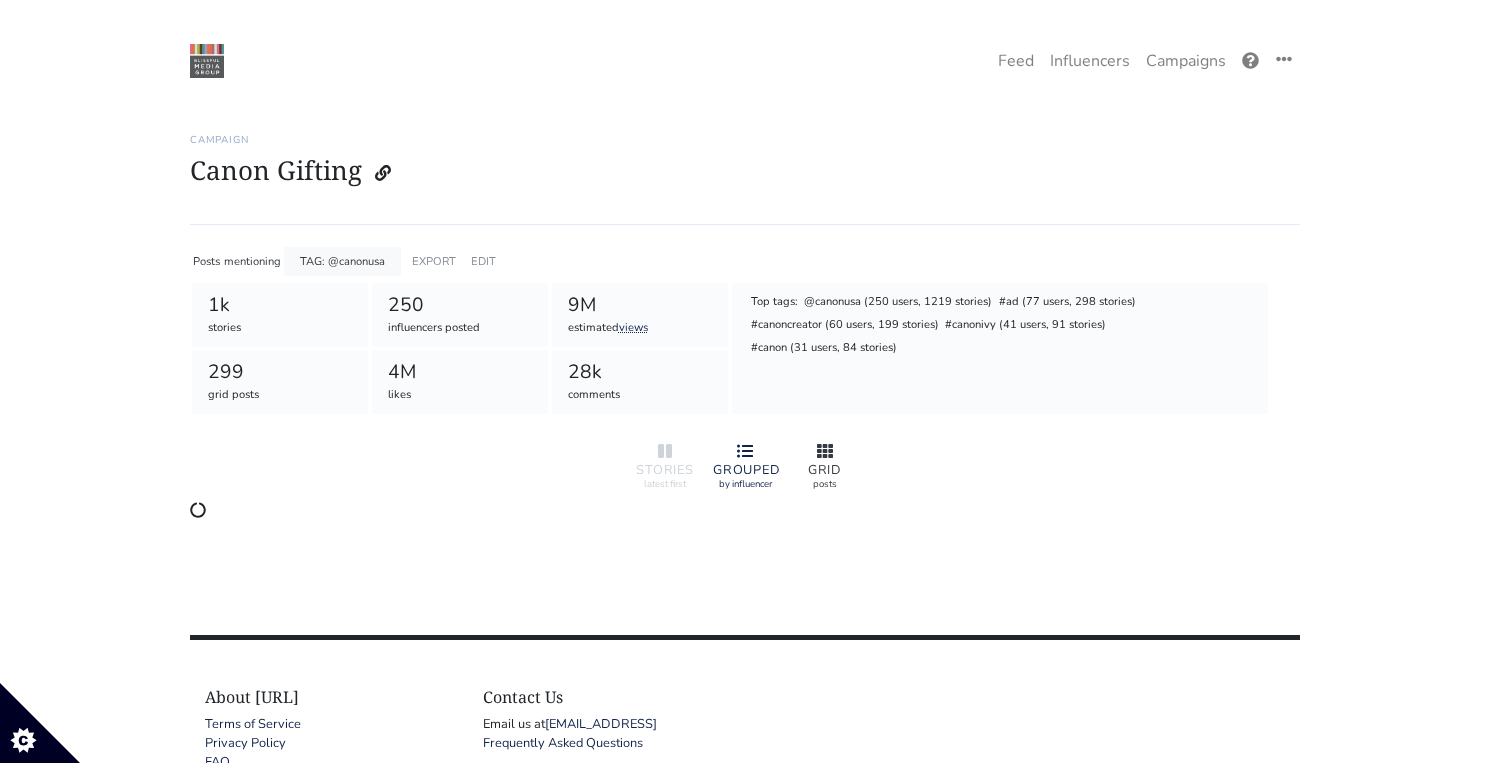 click on "GRID" at bounding box center (825, 470) 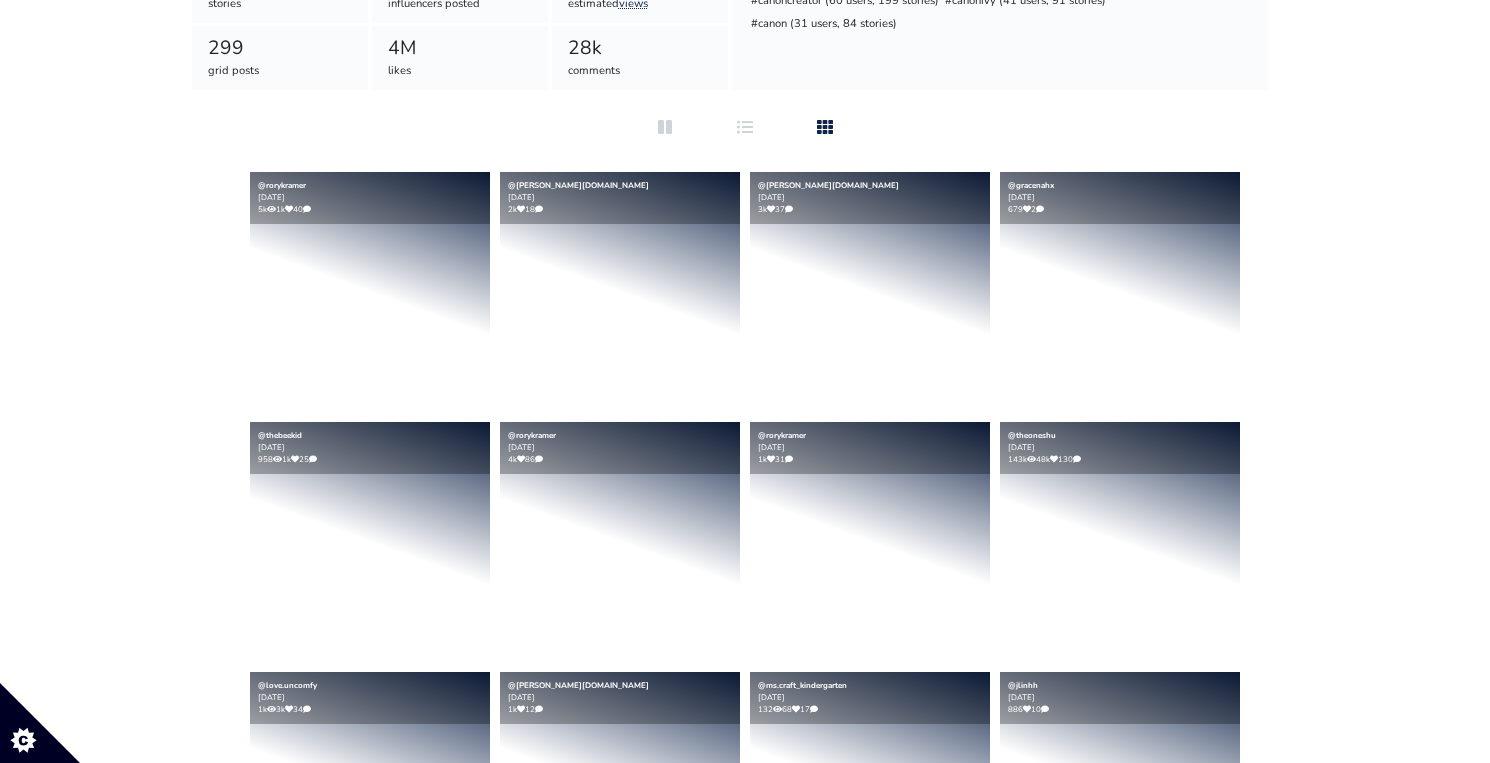 scroll, scrollTop: 478, scrollLeft: 0, axis: vertical 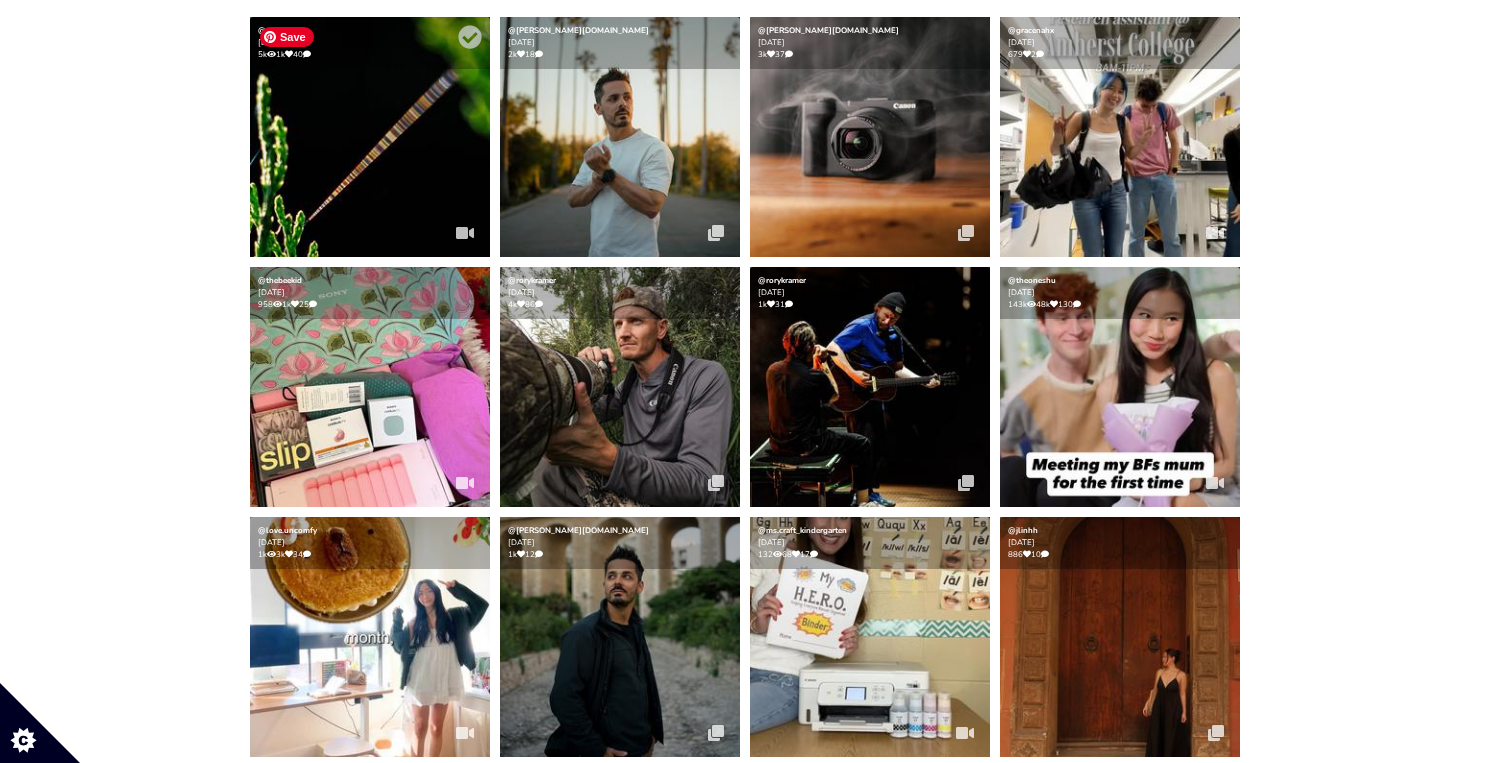 click at bounding box center (370, 137) 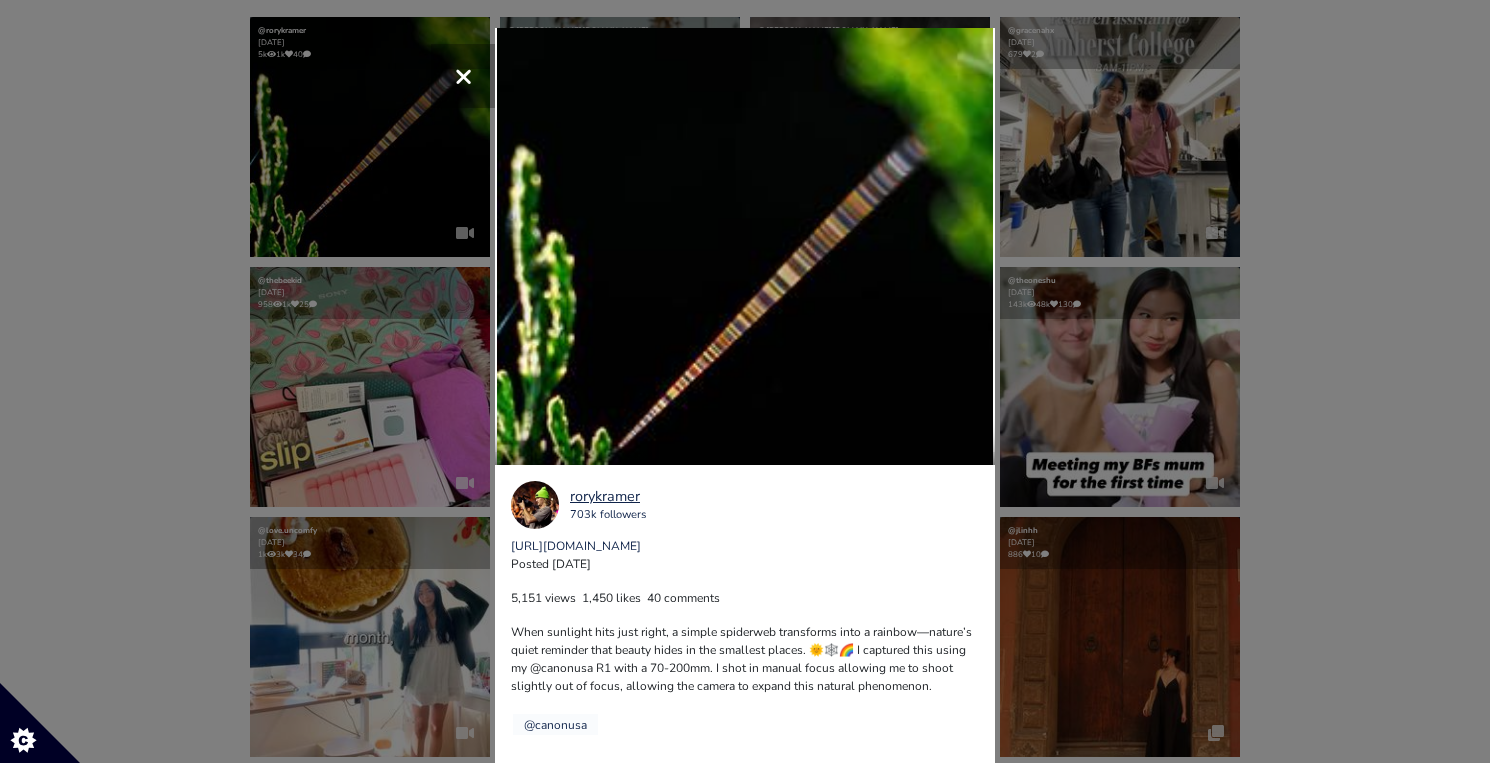 click on "Your browser does not support HTML5 video." at bounding box center (745, 276) 